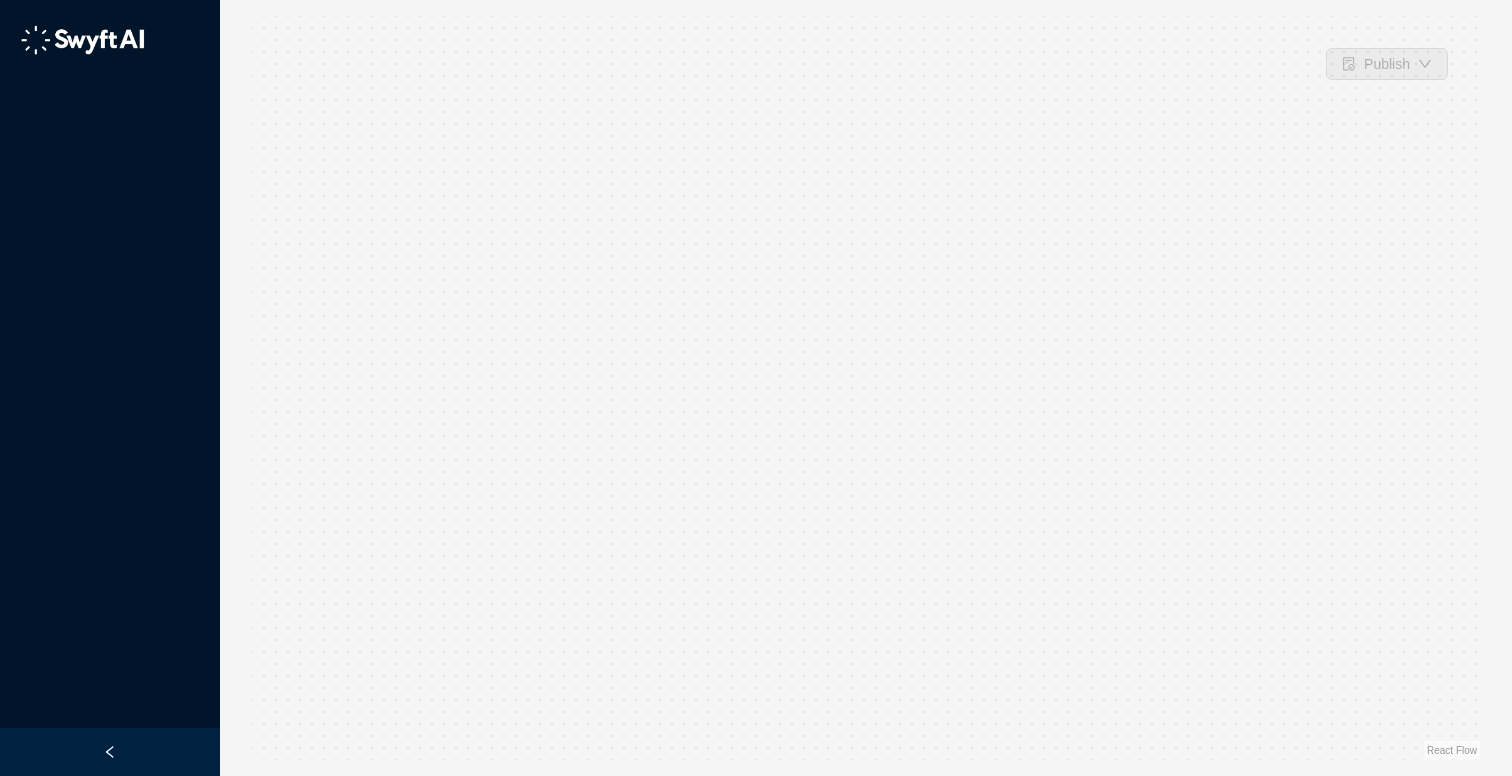scroll, scrollTop: 0, scrollLeft: 0, axis: both 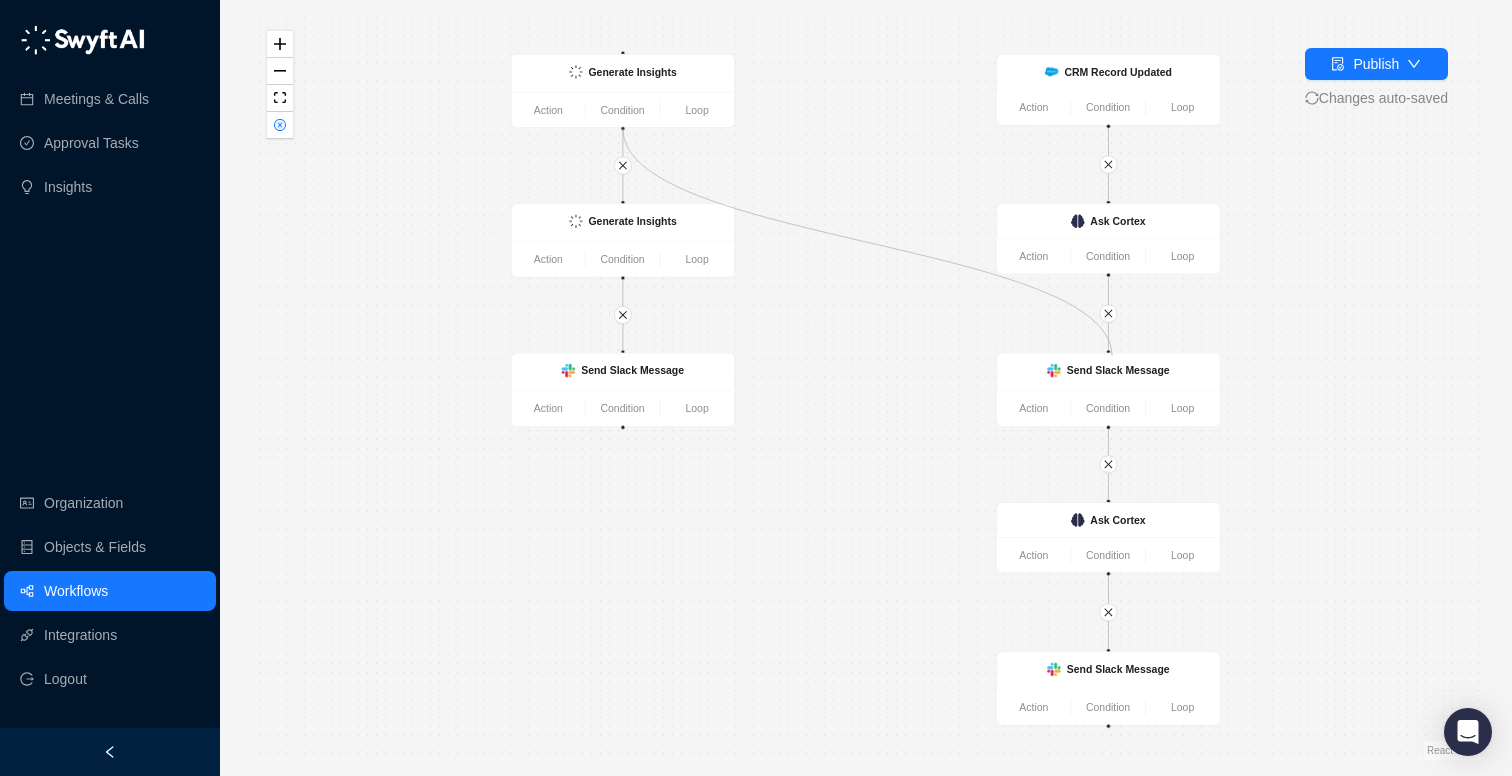 drag, startPoint x: 624, startPoint y: 129, endPoint x: 1101, endPoint y: 350, distance: 525.70905 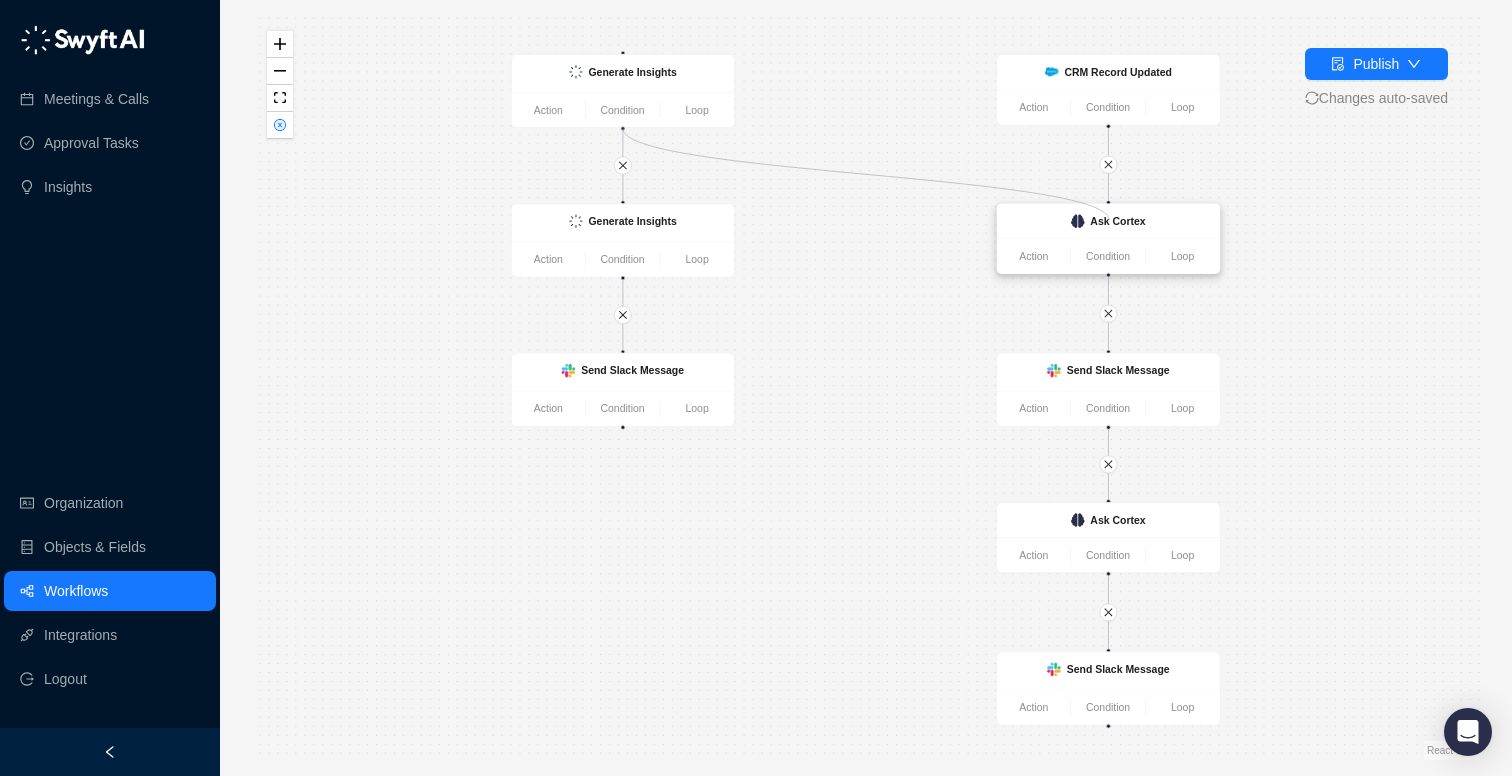 drag, startPoint x: 621, startPoint y: 127, endPoint x: 1109, endPoint y: 219, distance: 496.5964 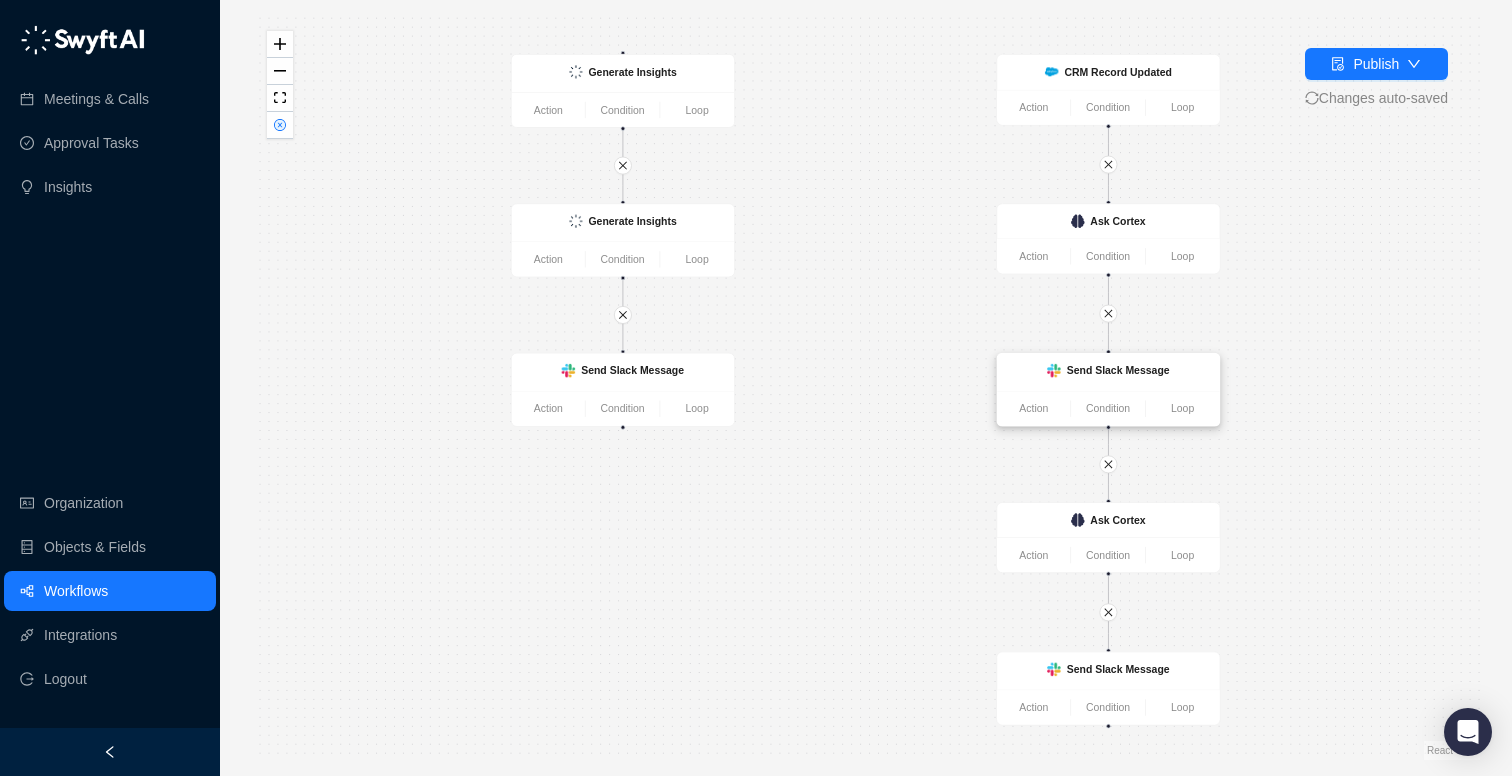 click on "Send Slack Message" at bounding box center [1118, 371] 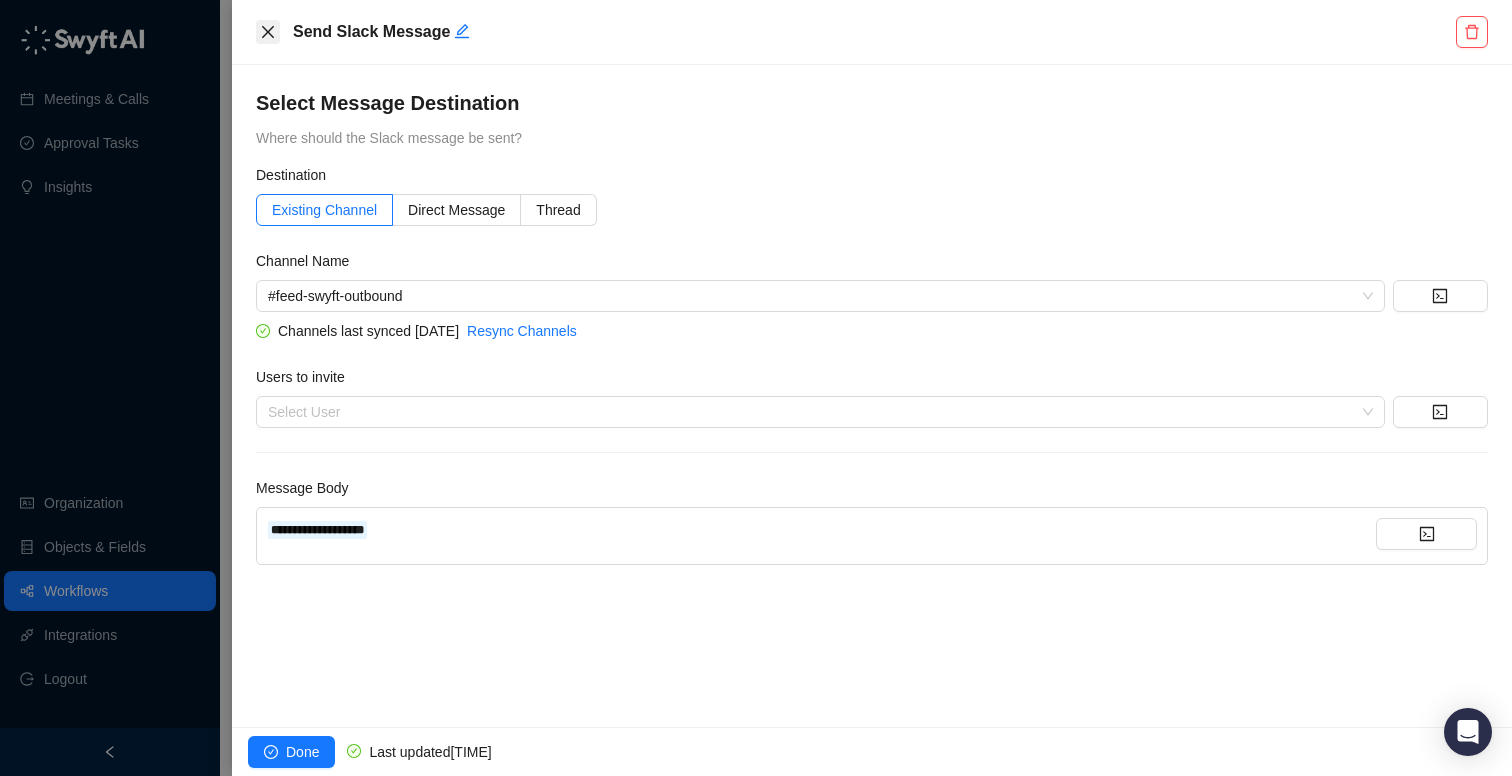 click at bounding box center (268, 32) 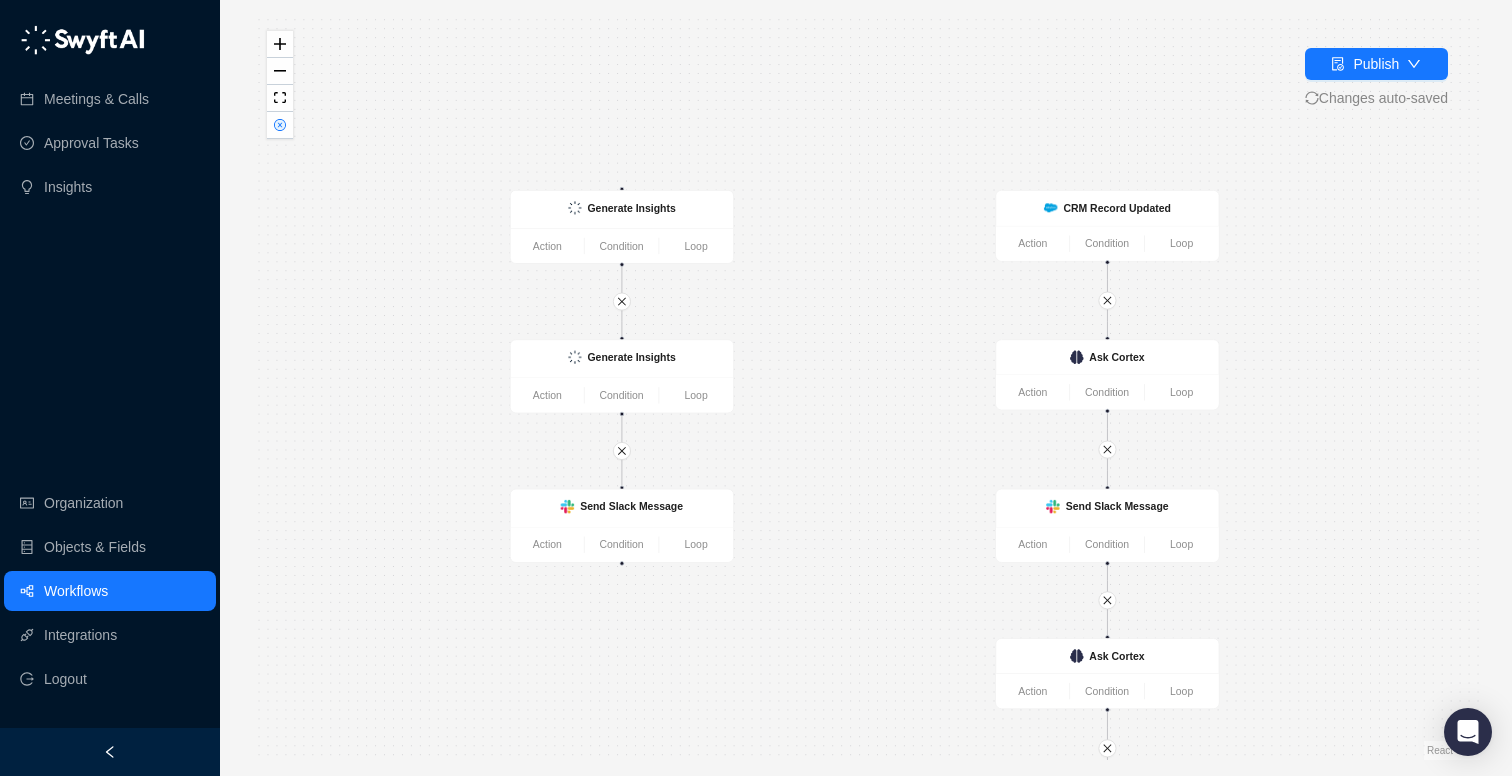 drag, startPoint x: 442, startPoint y: 315, endPoint x: 442, endPoint y: 496, distance: 181 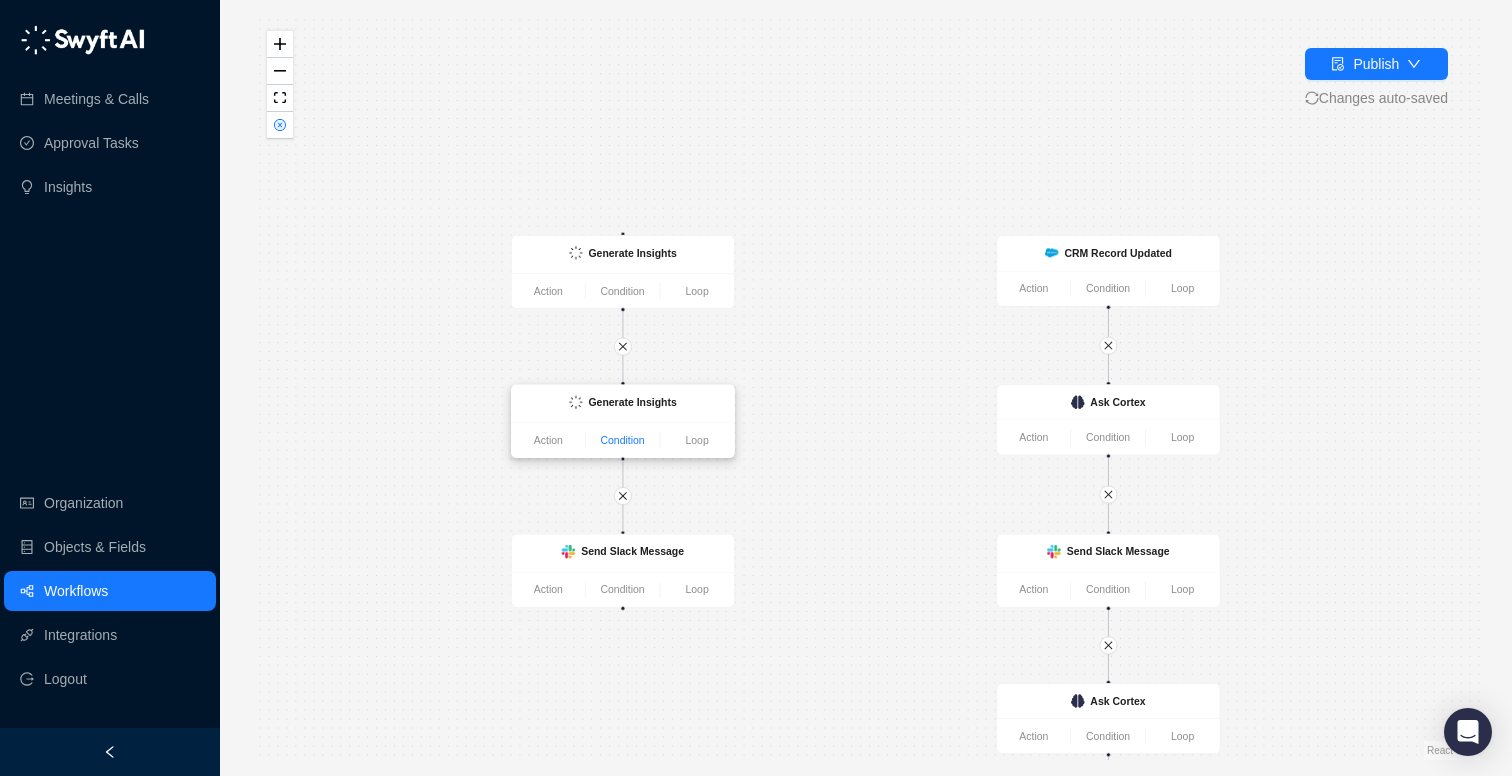 click on "Condition" at bounding box center (622, 440) 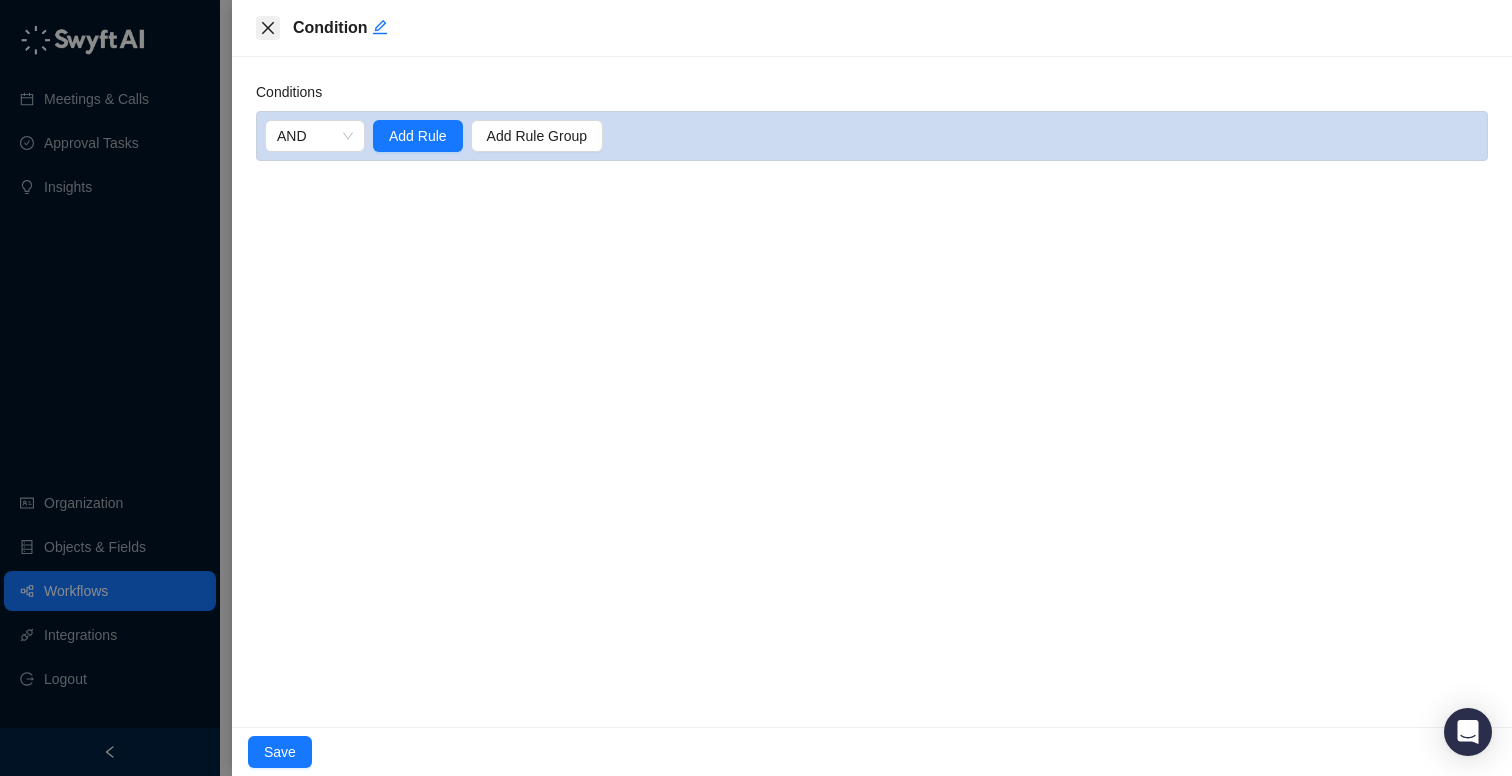 click at bounding box center [268, 28] 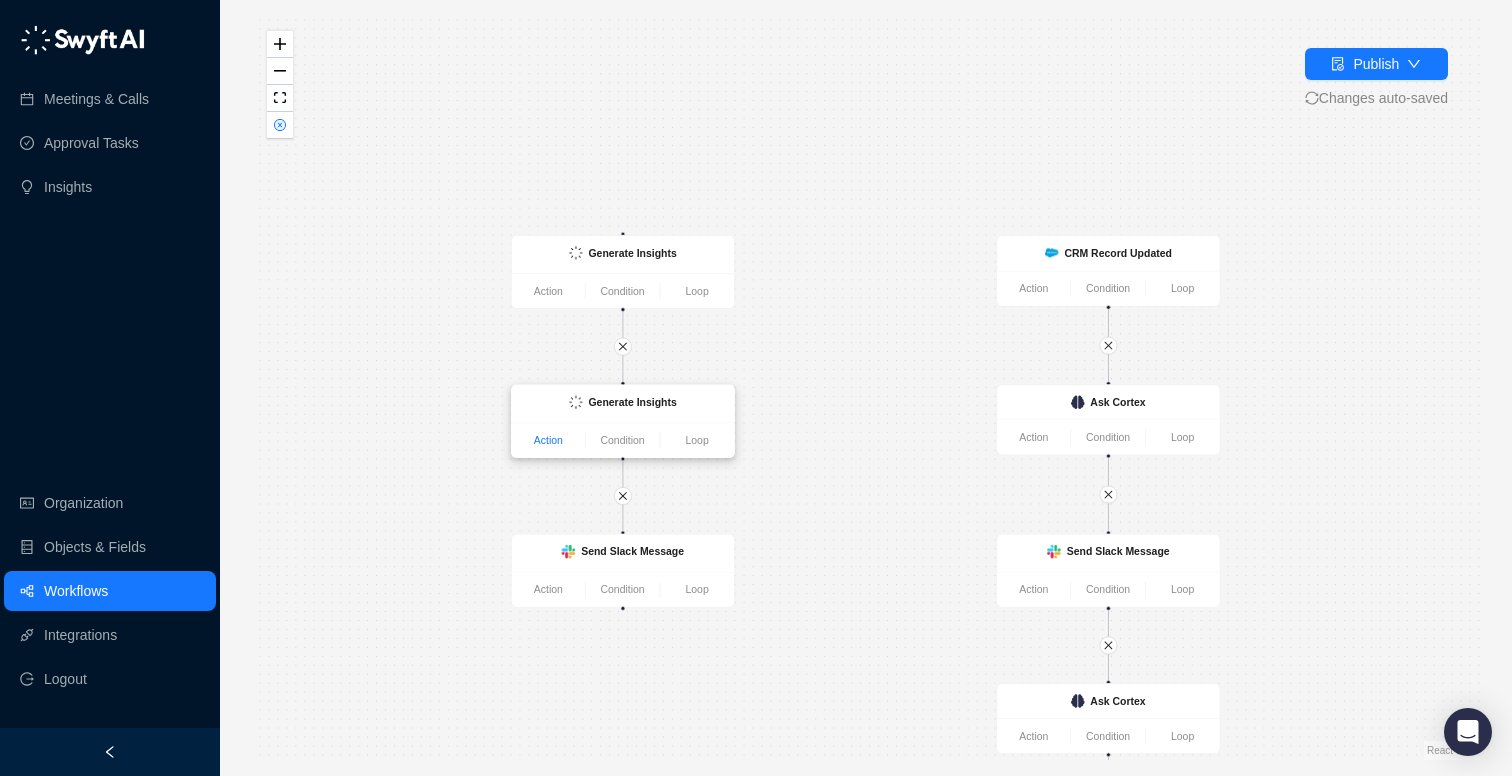 click on "Action" at bounding box center [548, 440] 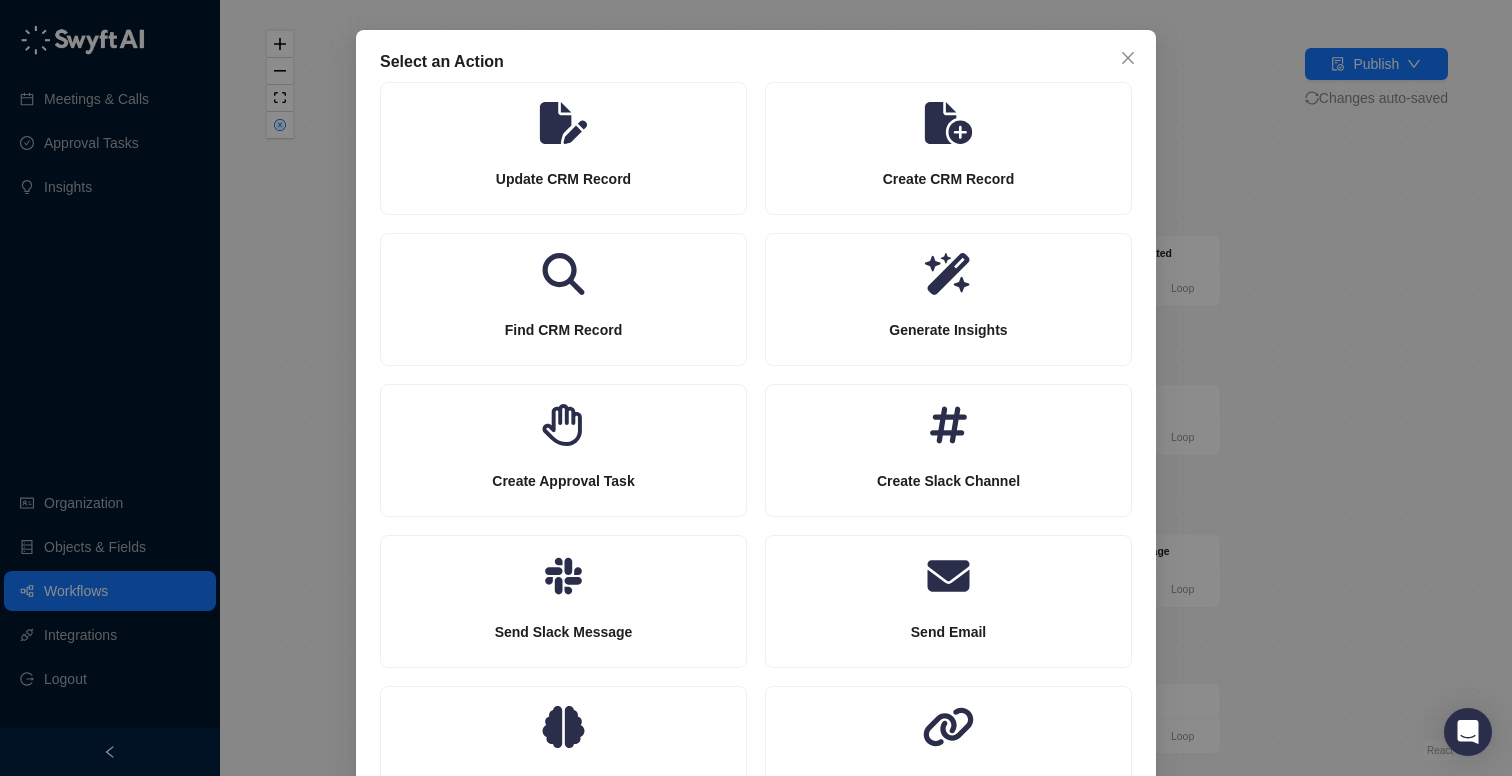 scroll, scrollTop: 69, scrollLeft: 0, axis: vertical 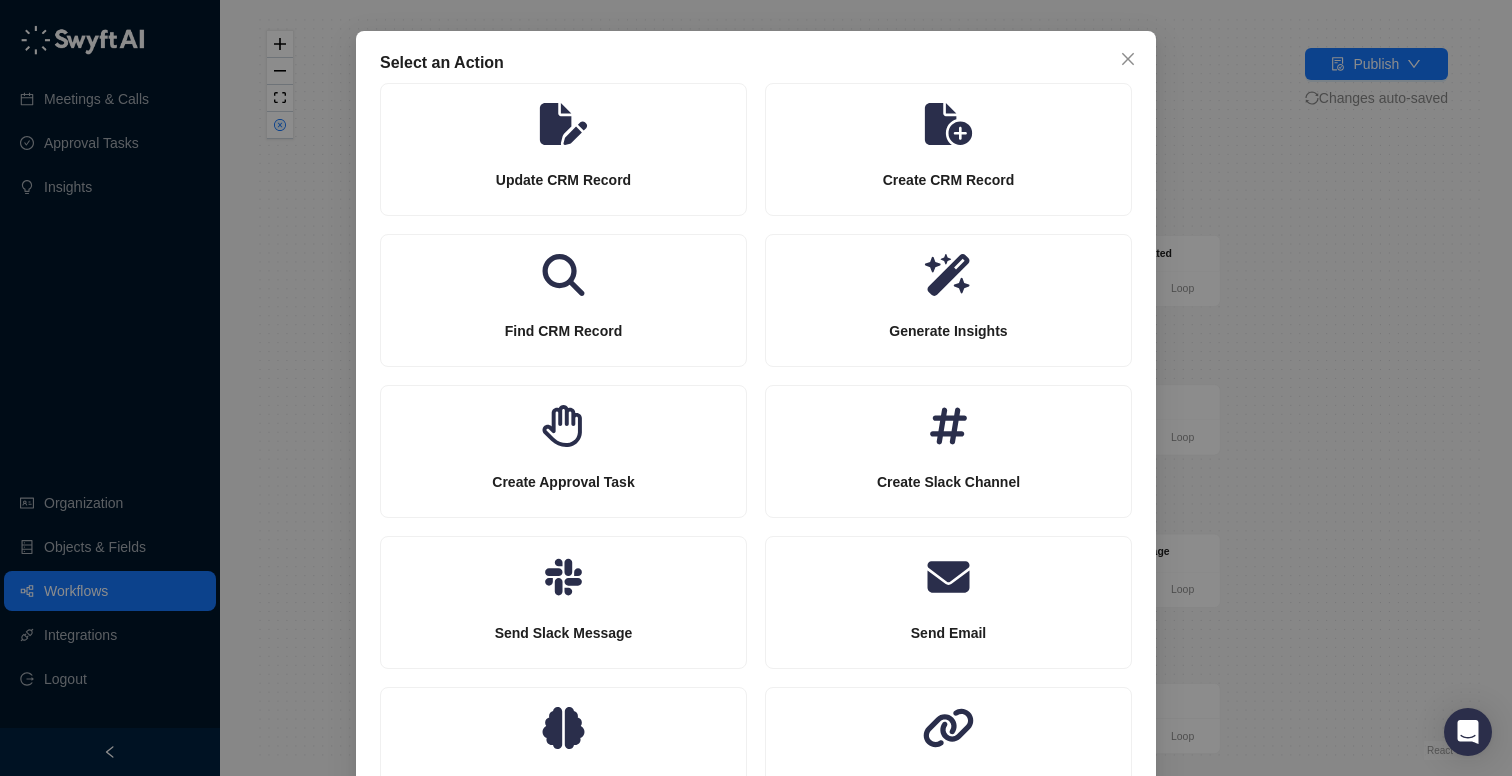 click on "Select an Action Update CRM Record Create CRM Record Find CRM Record Generate Insights Create Approval Task Create Slack Channel Send Slack Message Send Email Ask Cortex Send Webhook" at bounding box center [756, 388] 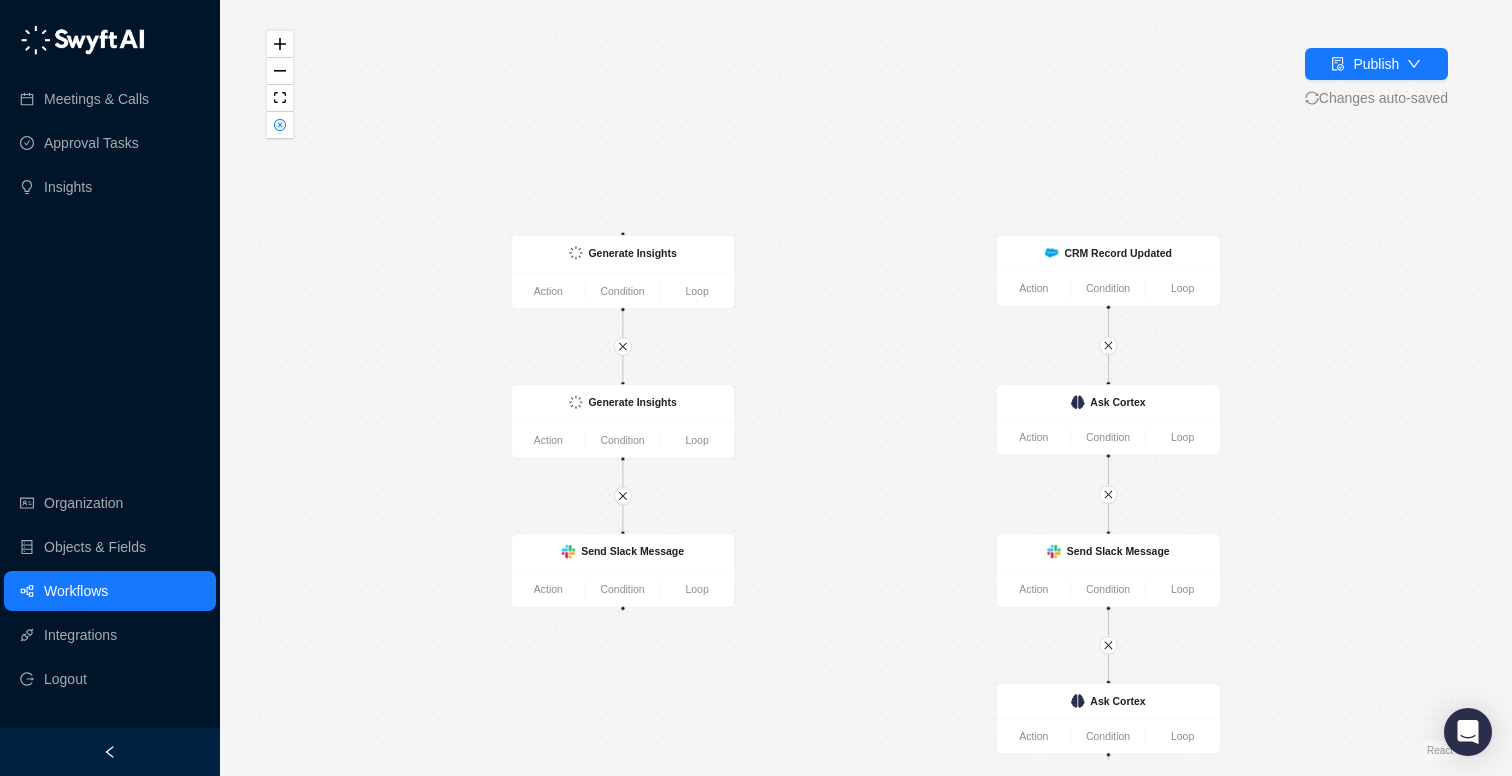 scroll, scrollTop: 0, scrollLeft: 0, axis: both 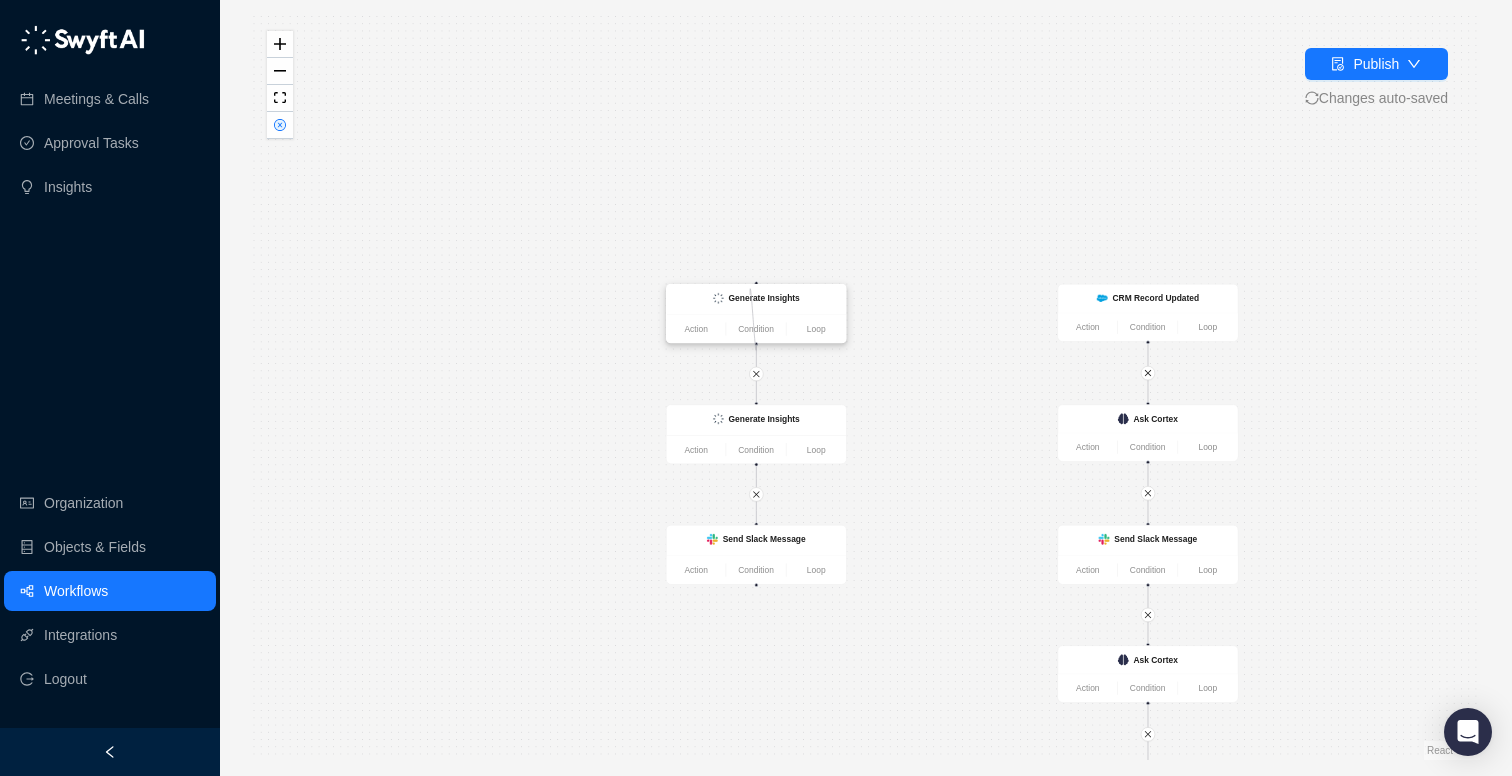 drag, startPoint x: 755, startPoint y: 343, endPoint x: 751, endPoint y: 293, distance: 50.159744 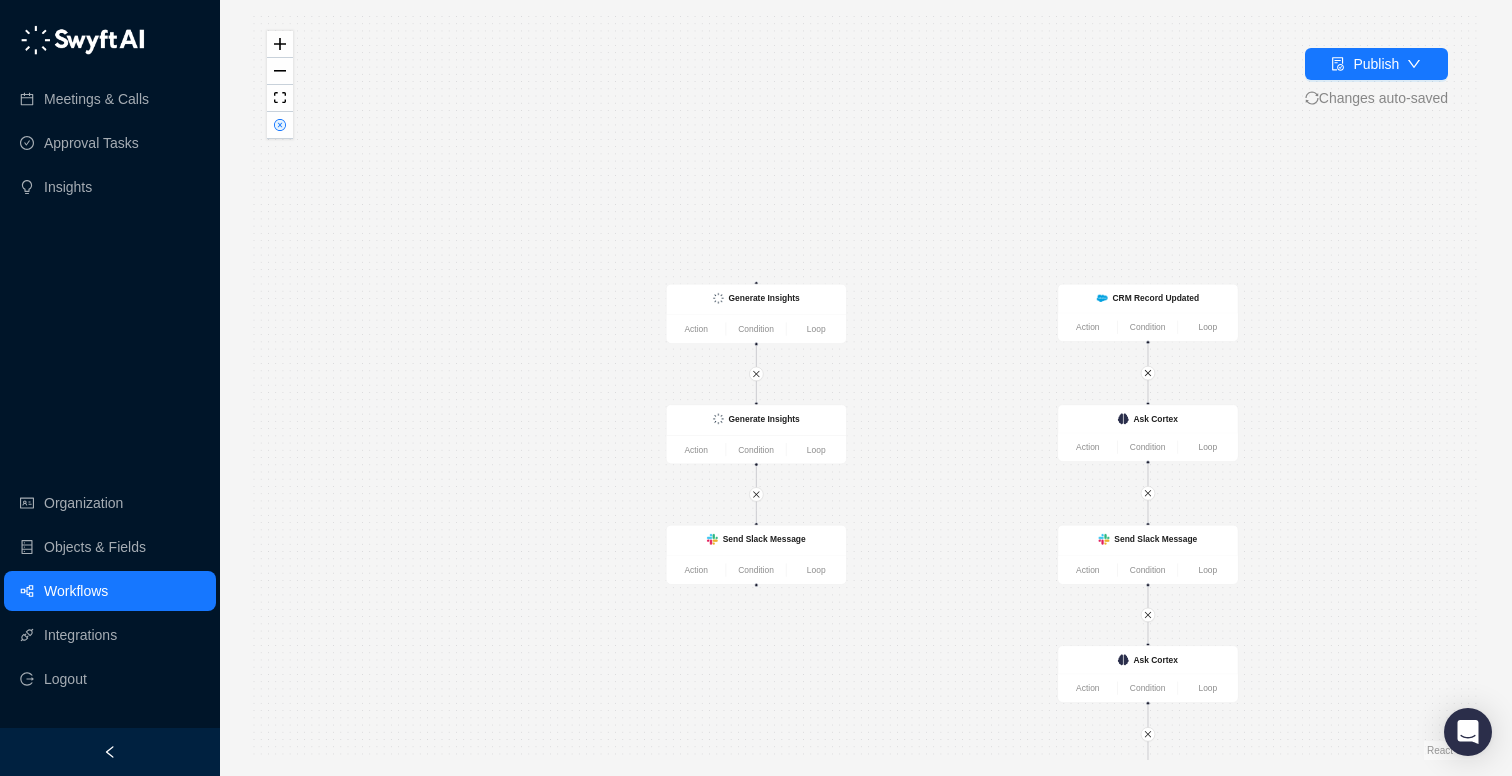 click on "Send Slack Message Action Condition Loop Send Slack Message Action Condition Loop CRM Record Updated Action Condition Loop Generate Insights Action Condition Loop Generate Insights Action Condition Loop Ask Cortex Action Condition Loop Ask Cortex Action Condition Loop Send Slack Message Action Condition Loop" at bounding box center [866, 388] 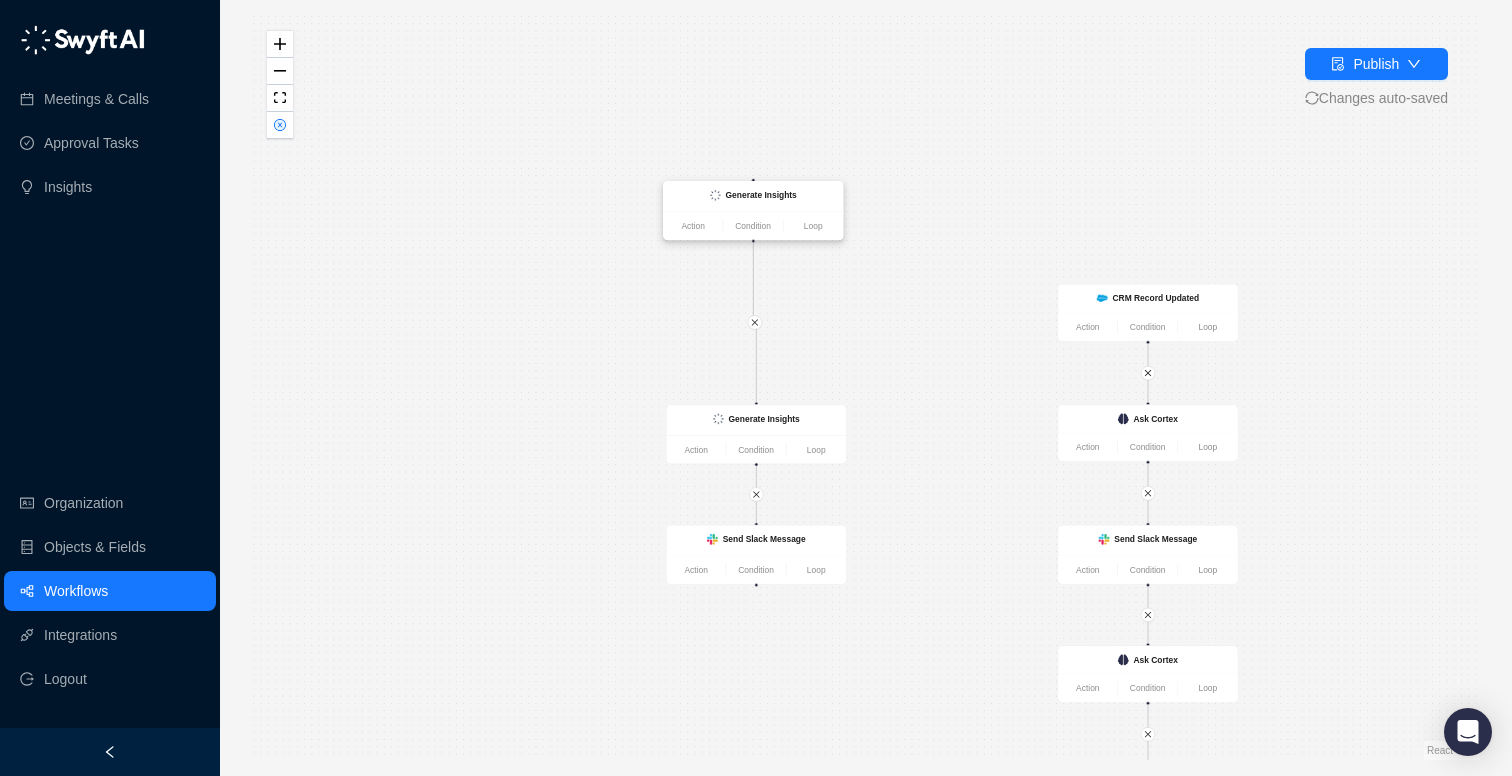 drag, startPoint x: 759, startPoint y: 283, endPoint x: 754, endPoint y: 179, distance: 104.120125 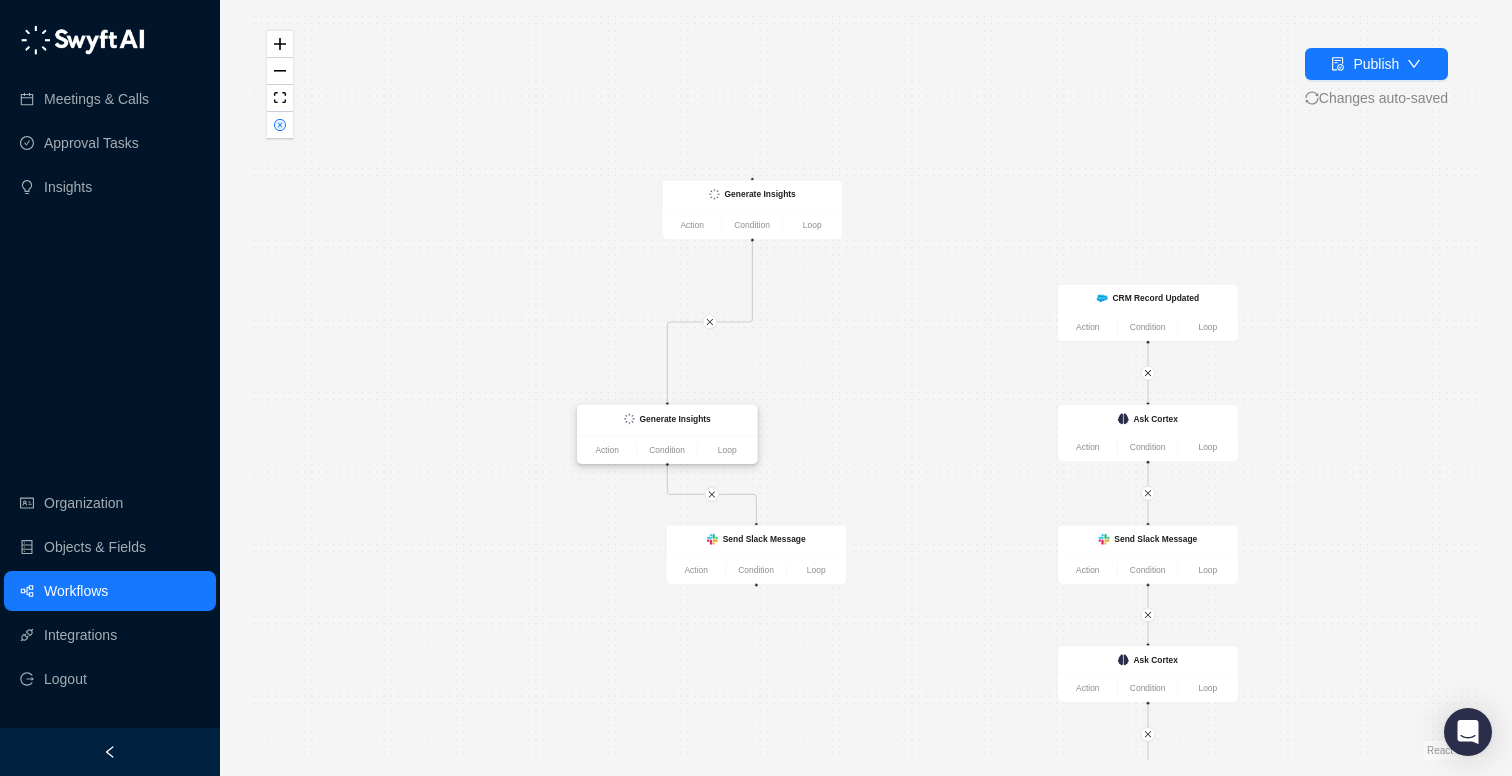 drag, startPoint x: 758, startPoint y: 417, endPoint x: 673, endPoint y: 403, distance: 86.145226 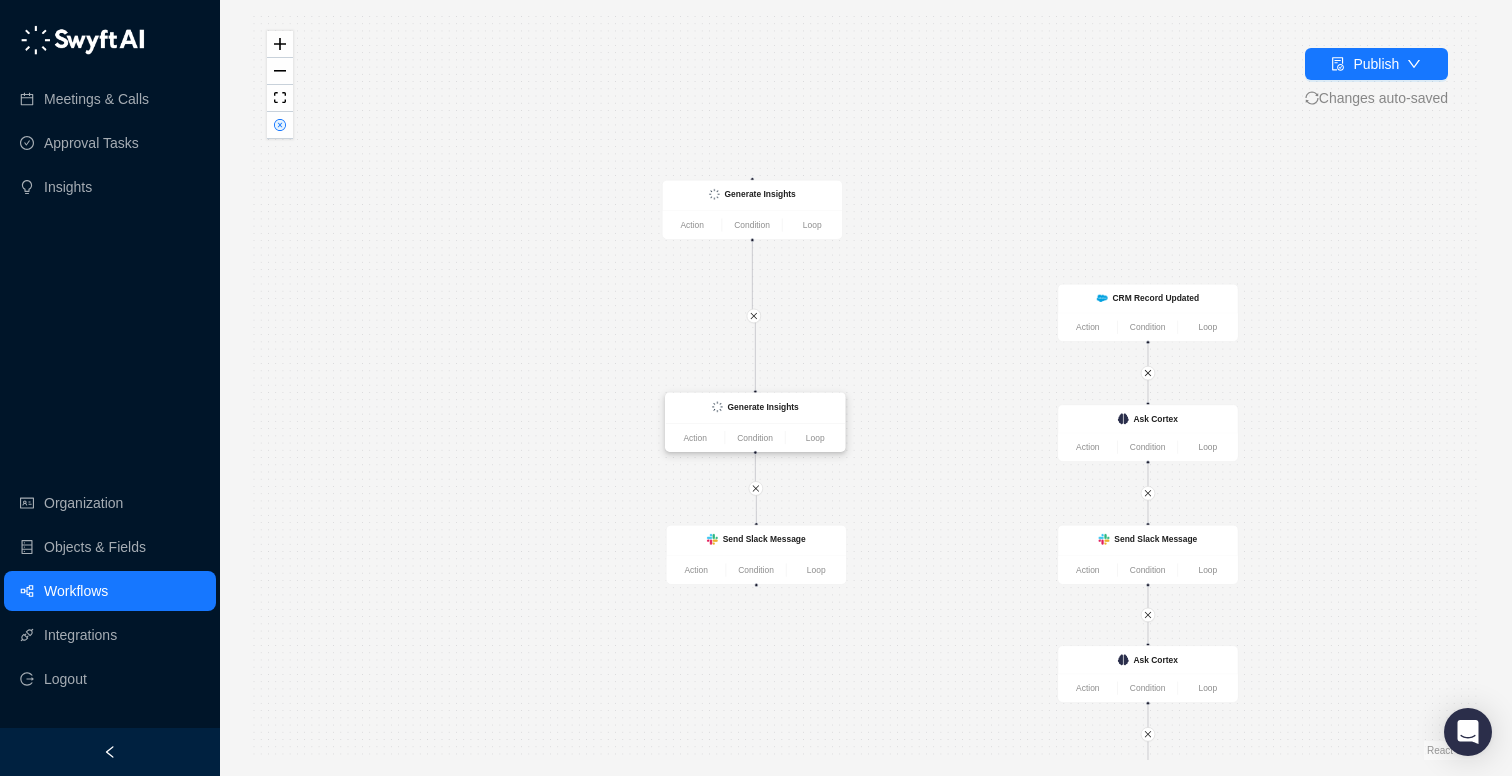 drag, startPoint x: 718, startPoint y: 417, endPoint x: 805, endPoint y: 405, distance: 87.823685 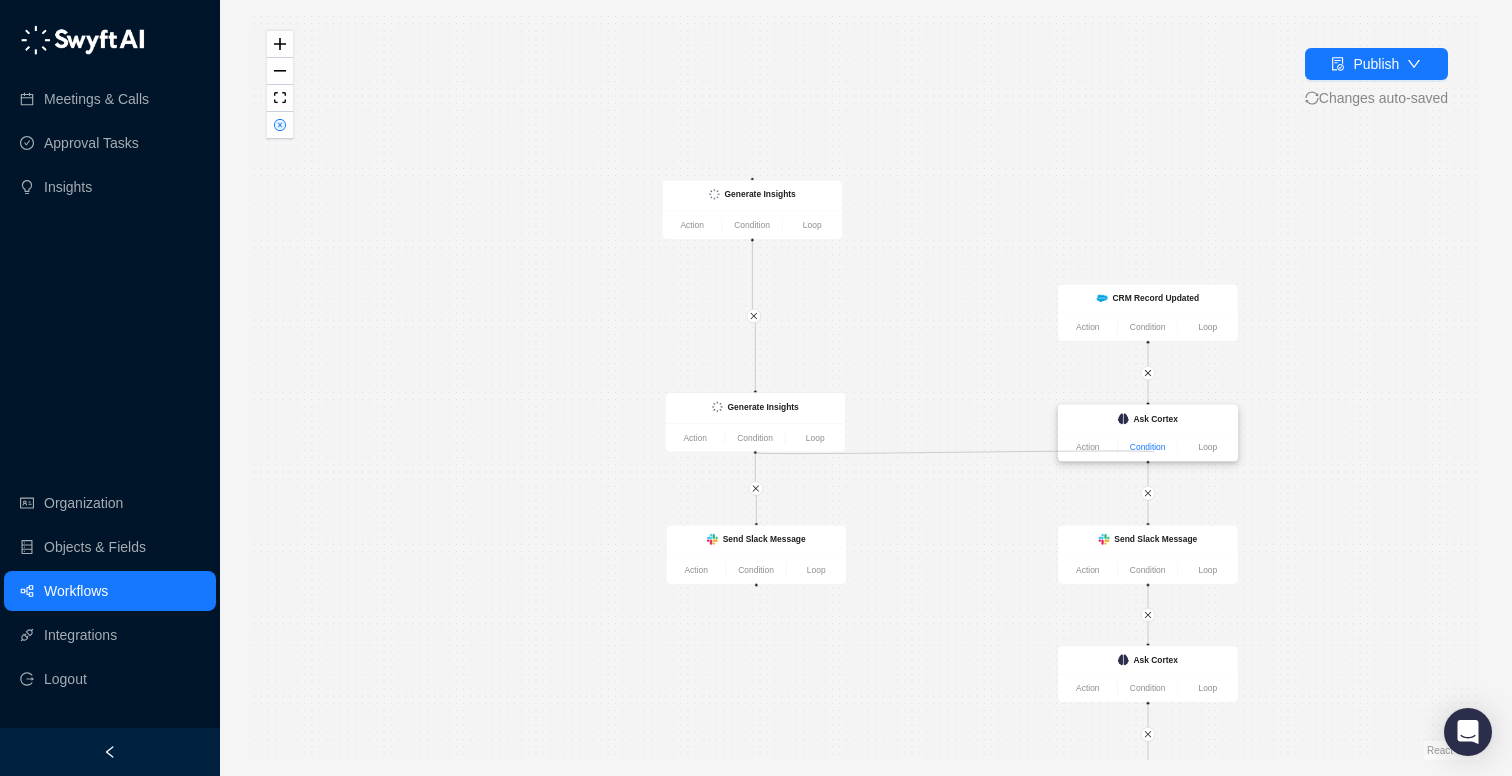 drag, startPoint x: 780, startPoint y: 450, endPoint x: 1154, endPoint y: 452, distance: 374.00534 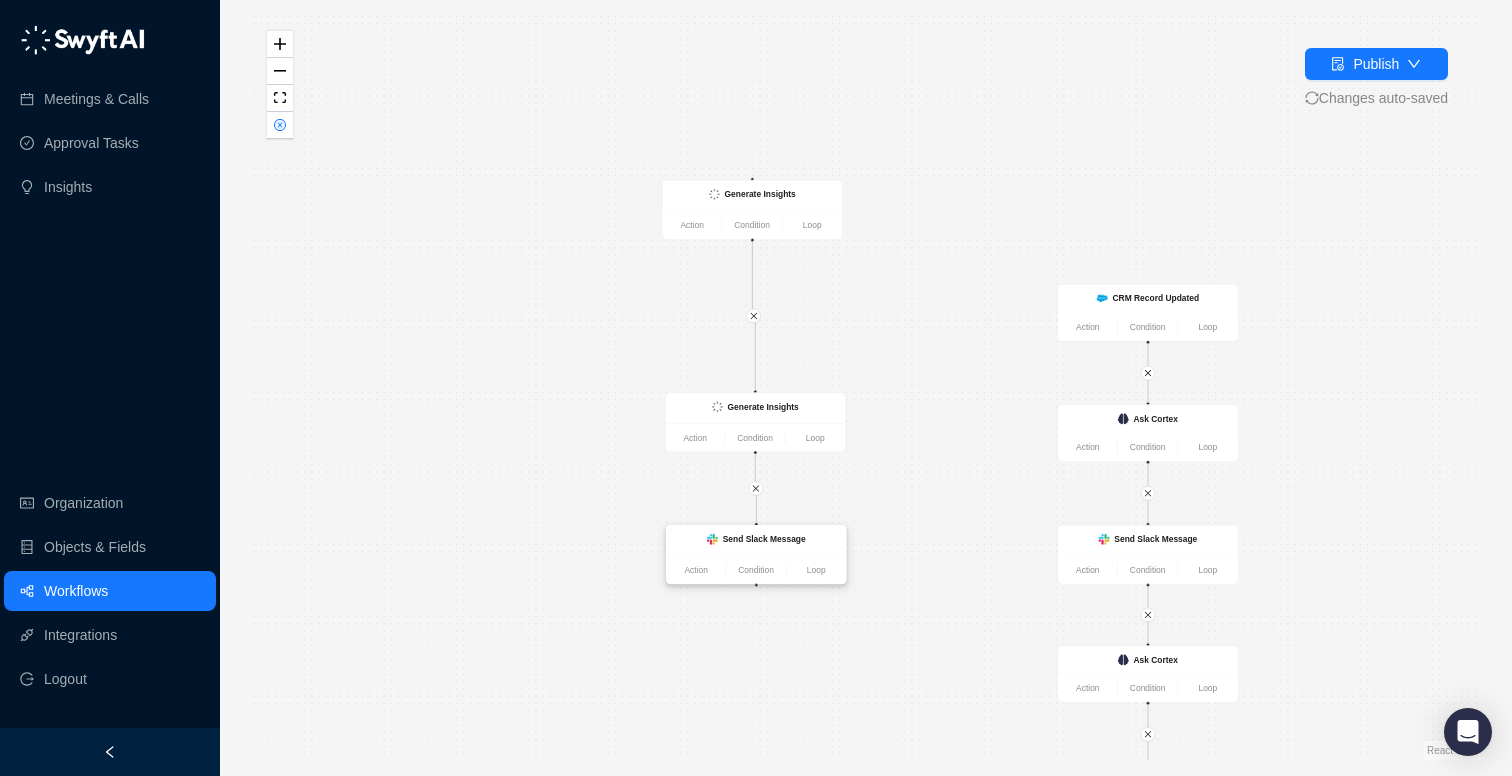 click on "Send Slack Message" at bounding box center [764, 539] 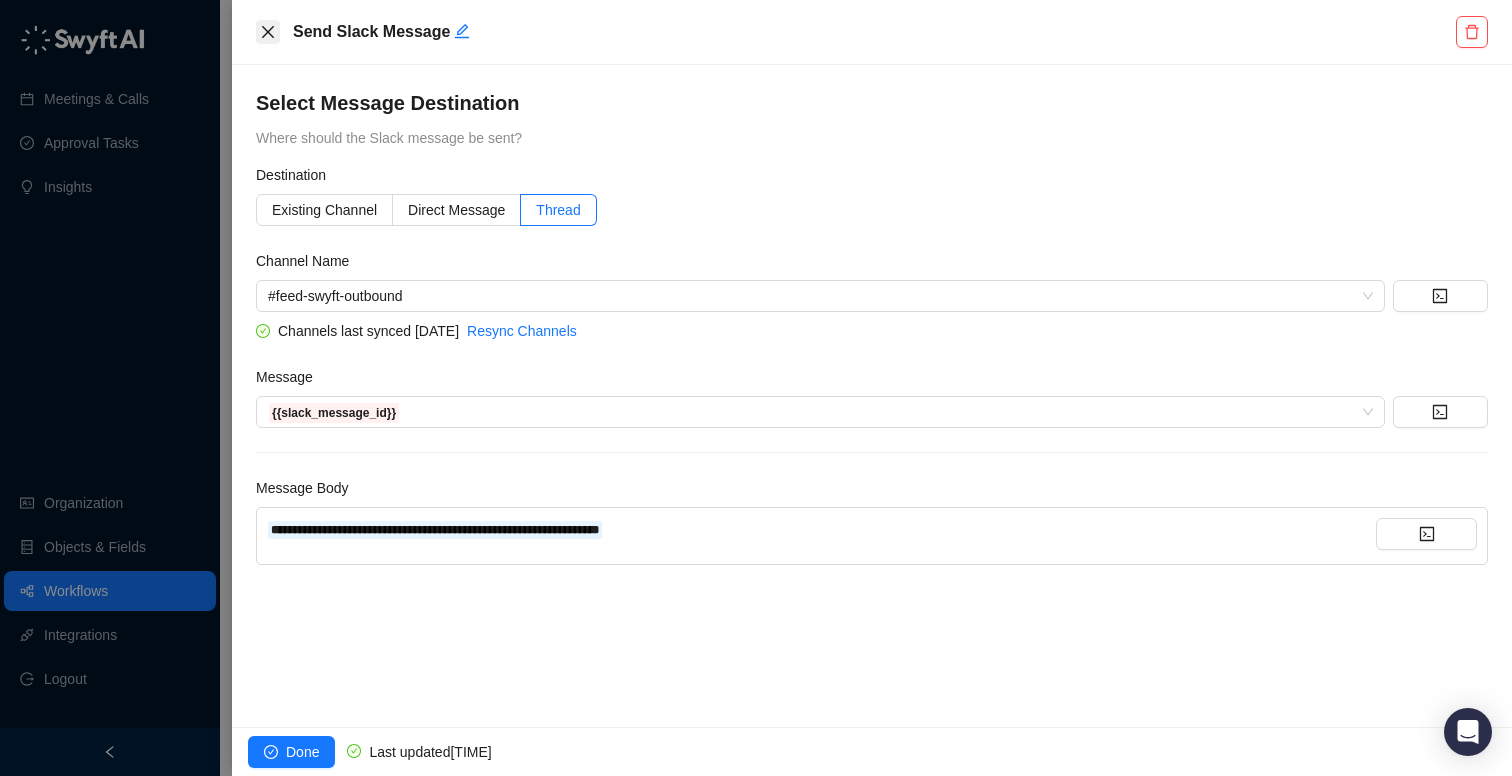 click at bounding box center (268, 32) 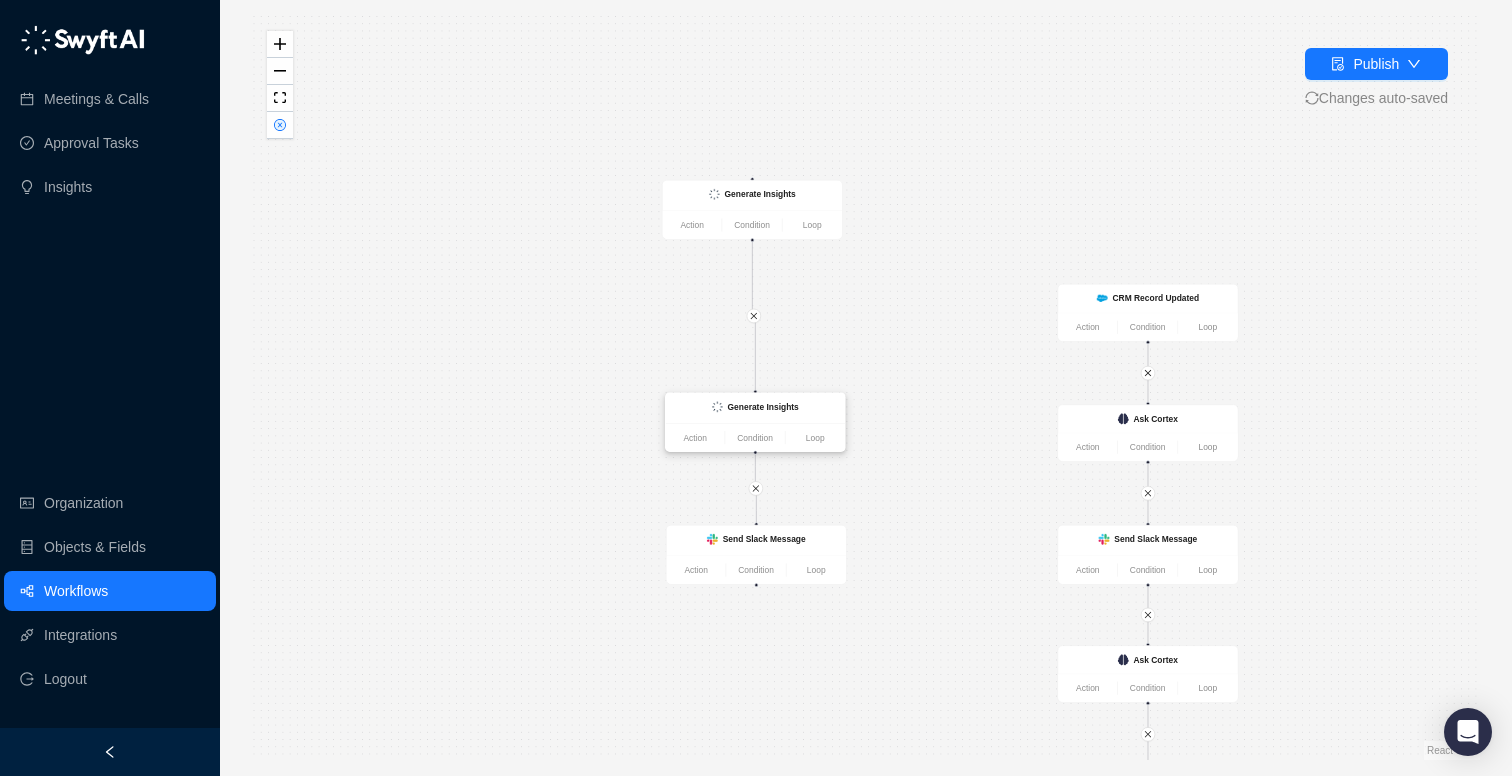 click on "Generate Insights" at bounding box center (756, 408) 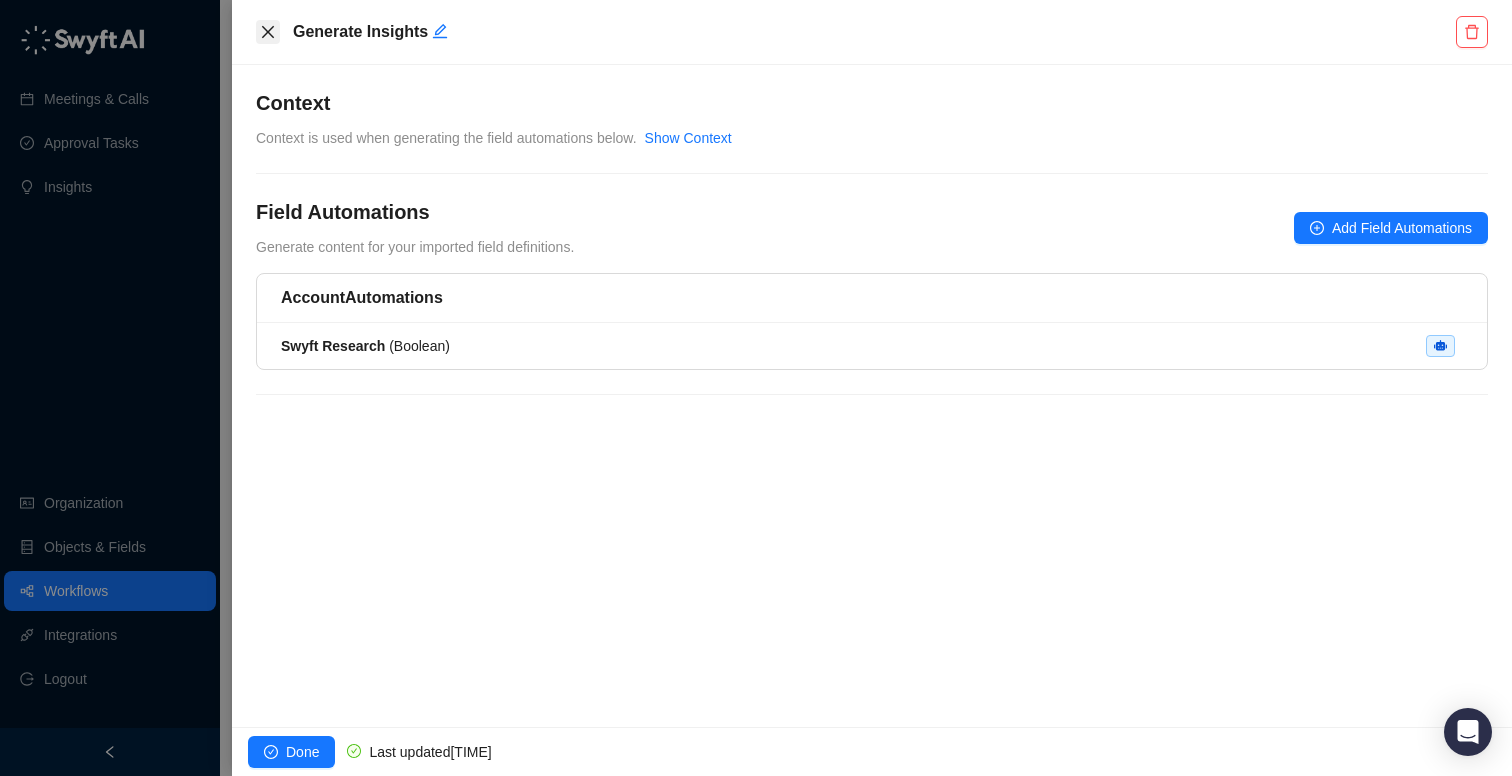 click at bounding box center (268, 32) 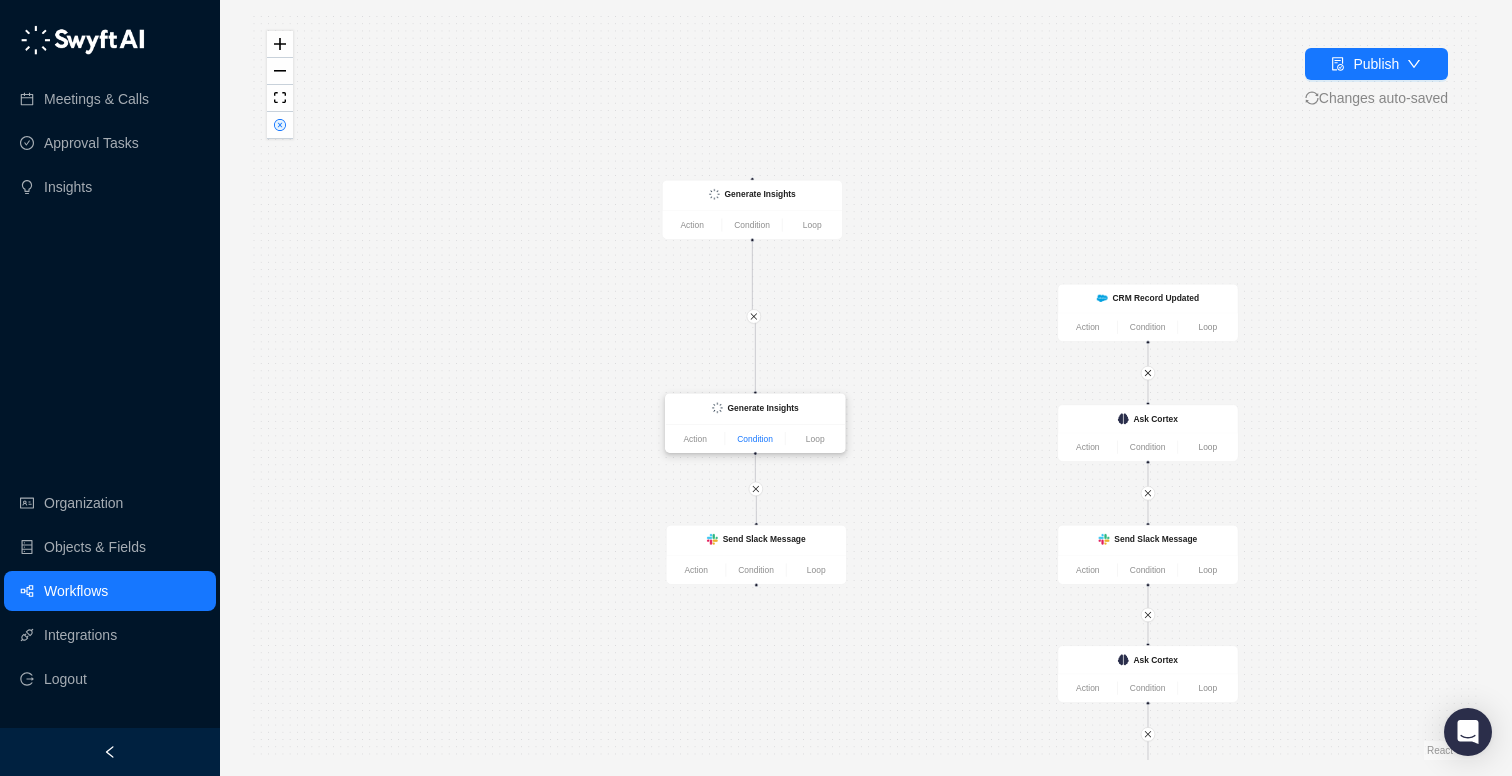 click on "Condition" at bounding box center (754, 438) 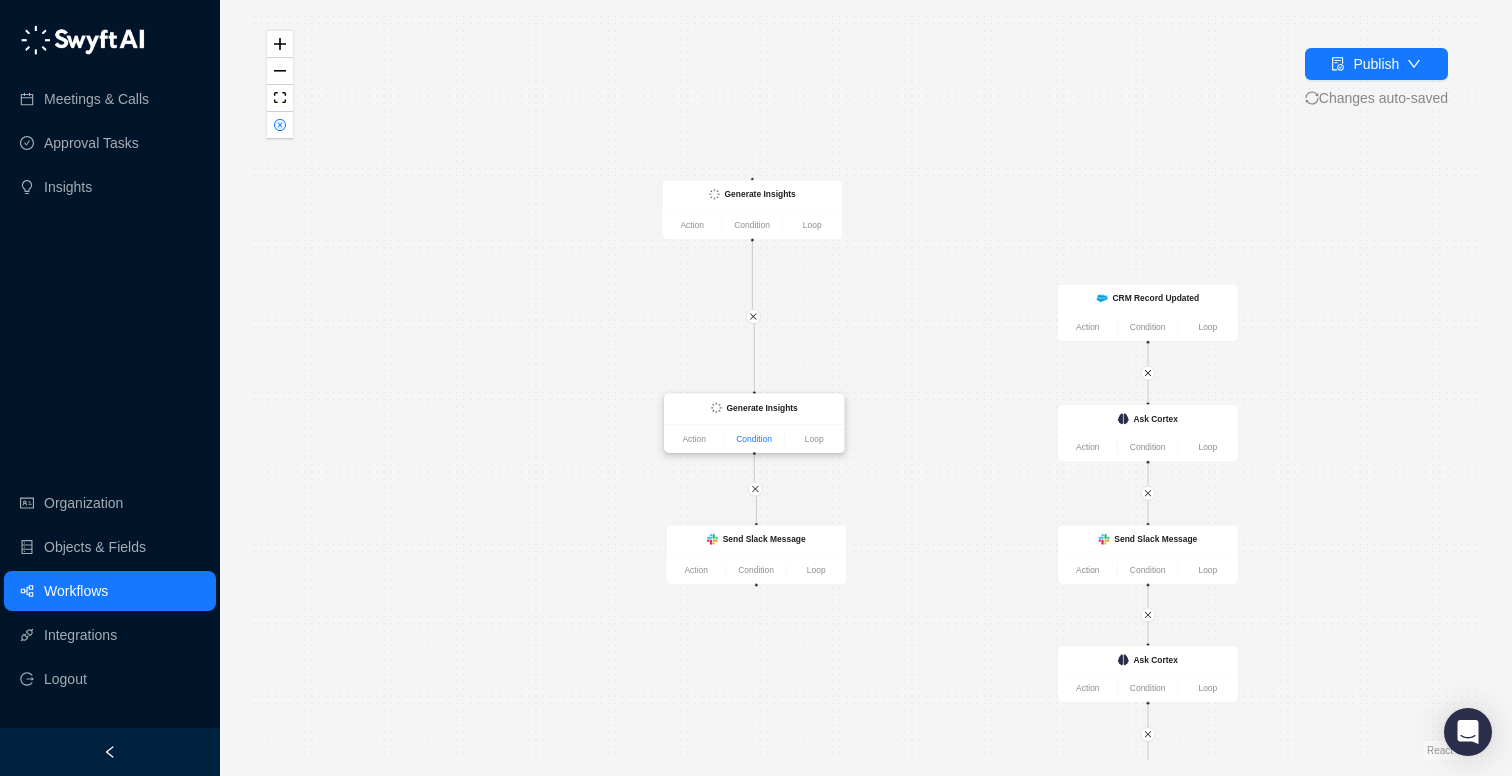 click on "Condition" at bounding box center [753, 438] 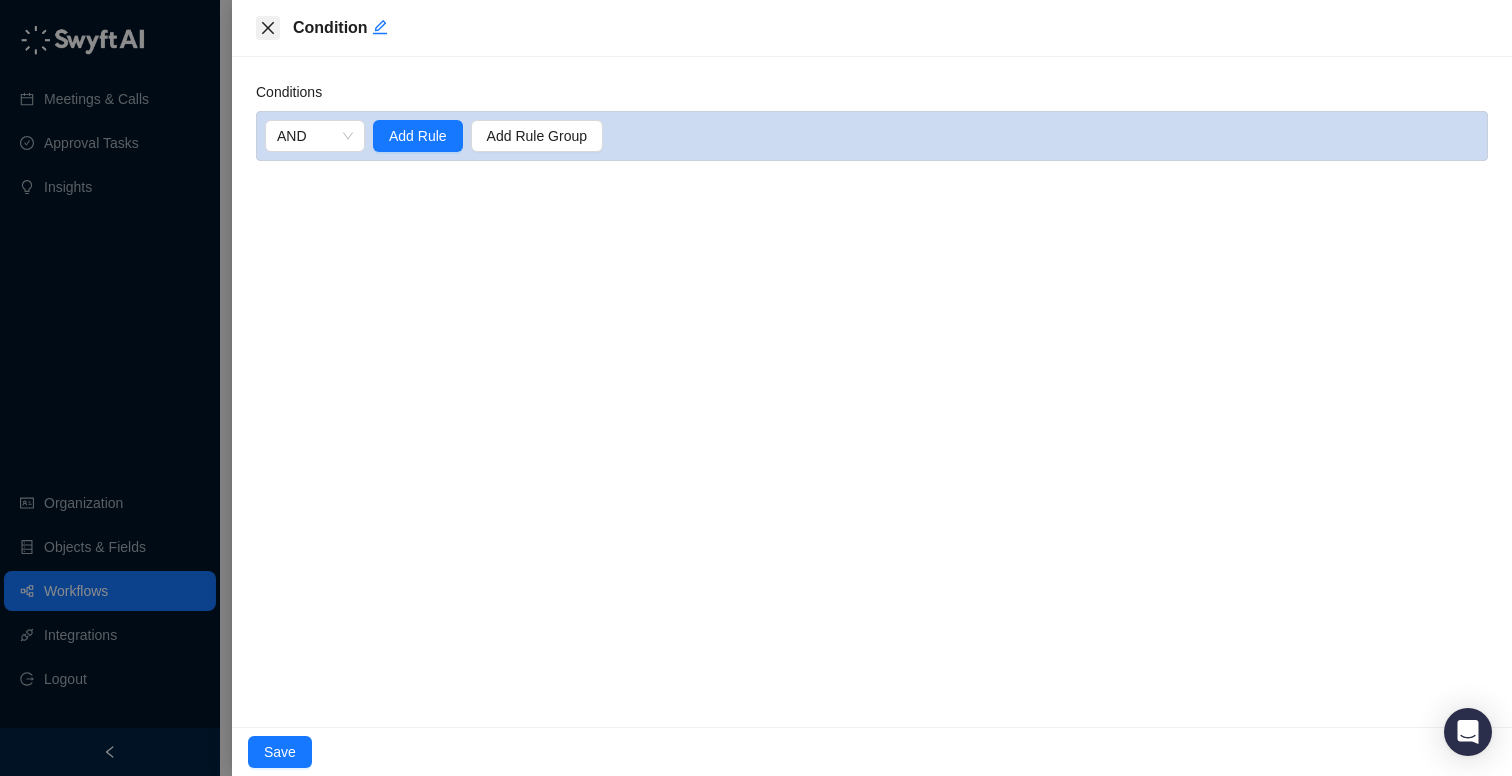 click at bounding box center (268, 28) 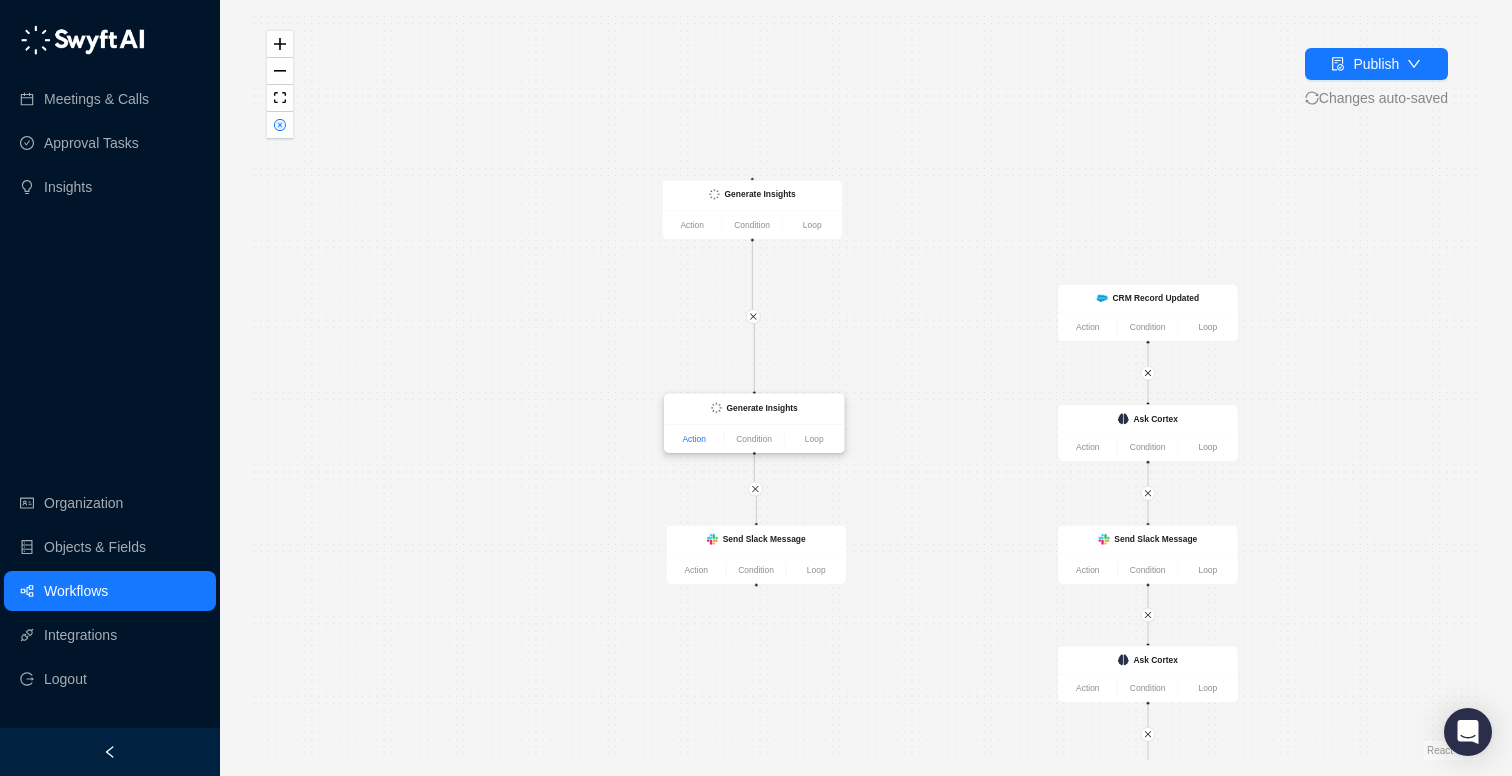 click on "Action" at bounding box center (694, 438) 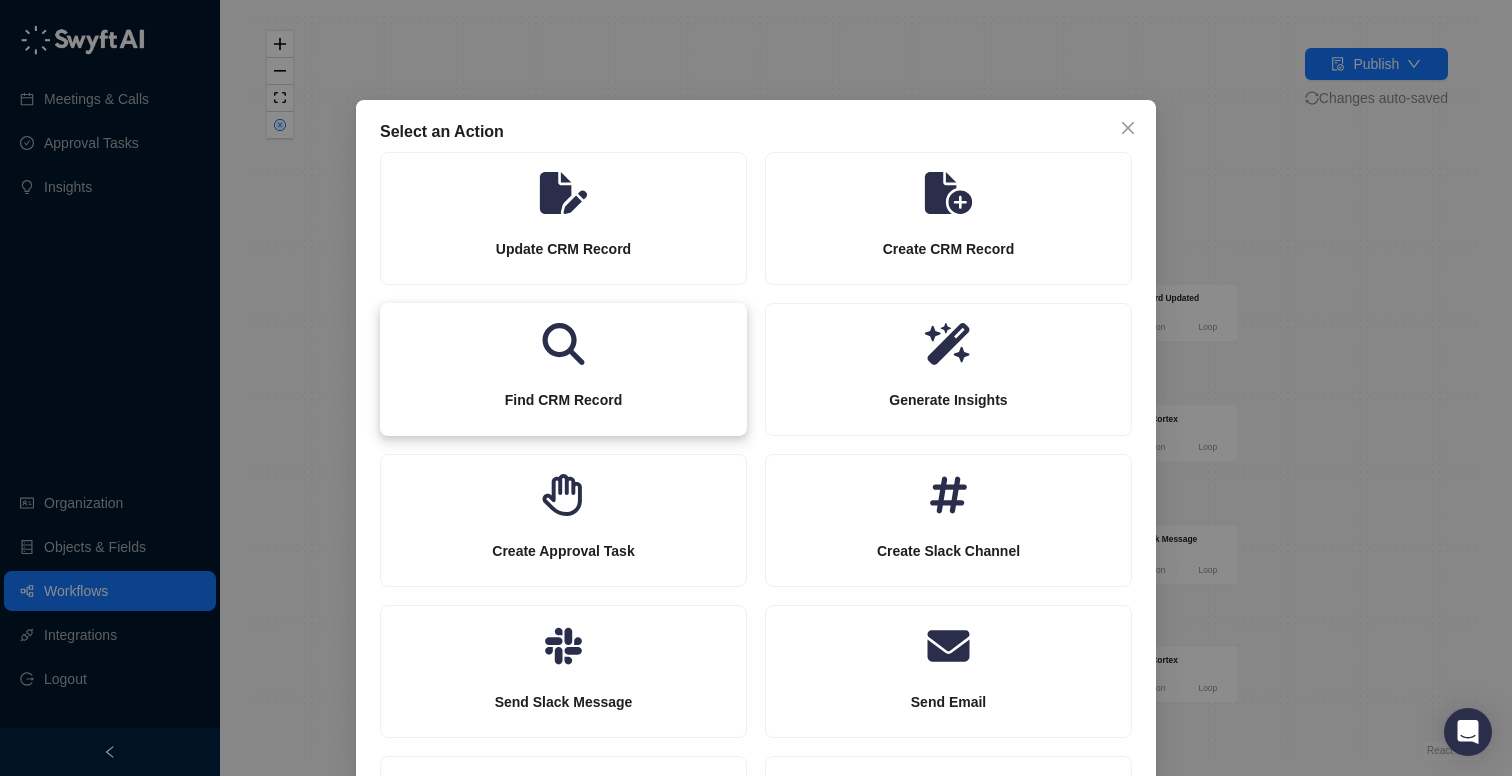 click on "Find CRM Record" at bounding box center [563, 249] 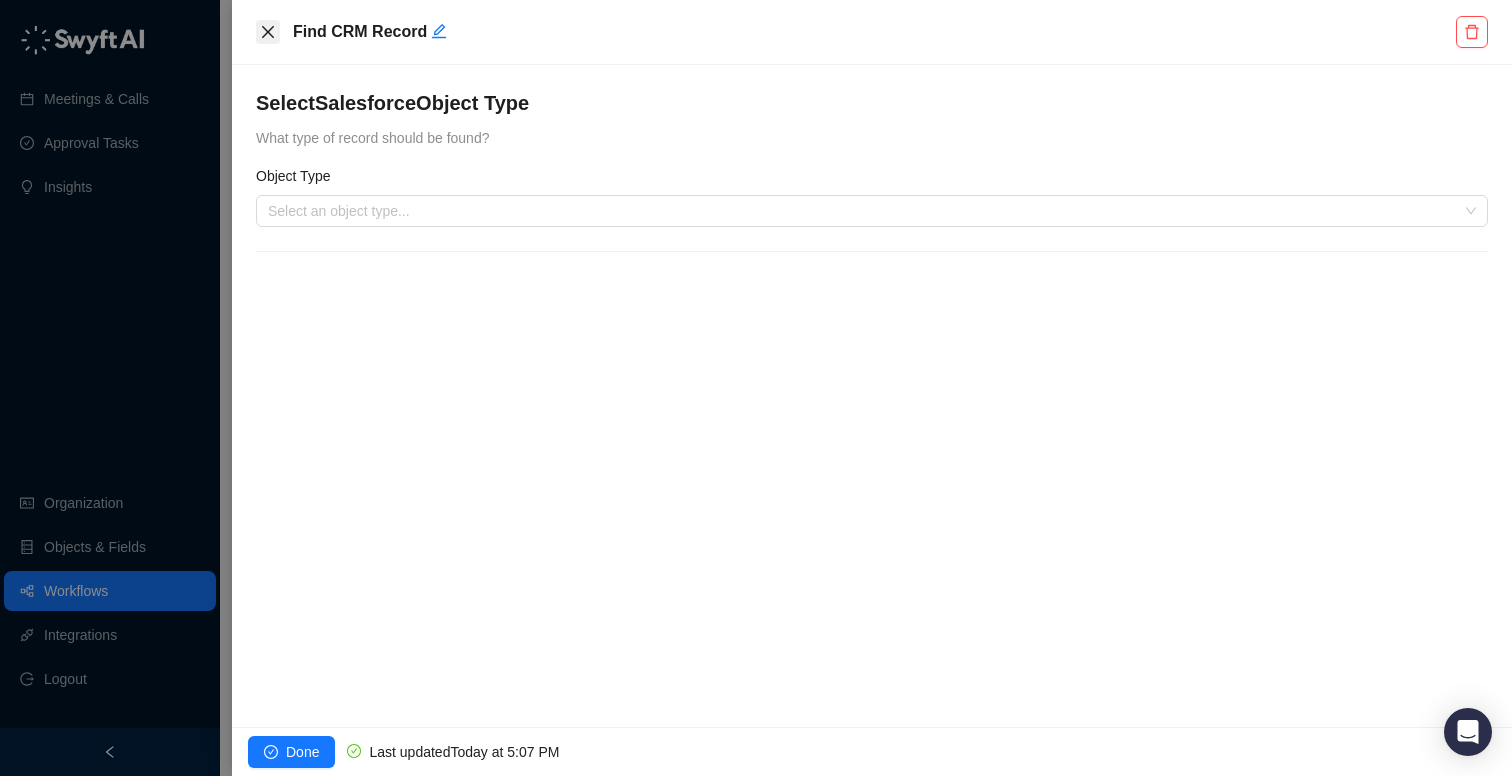 click at bounding box center (268, 32) 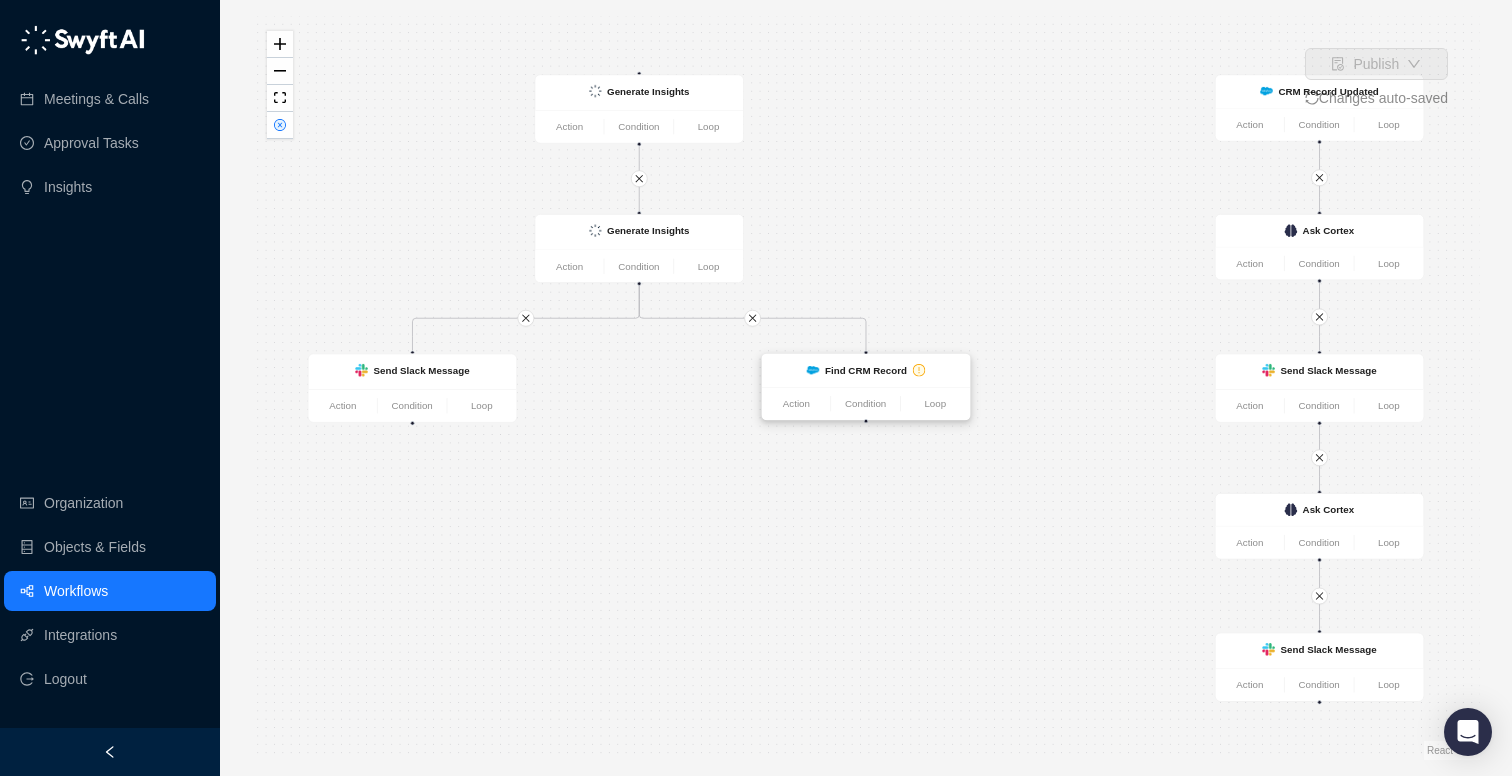 click on "Find CRM Record" at bounding box center (866, 370) 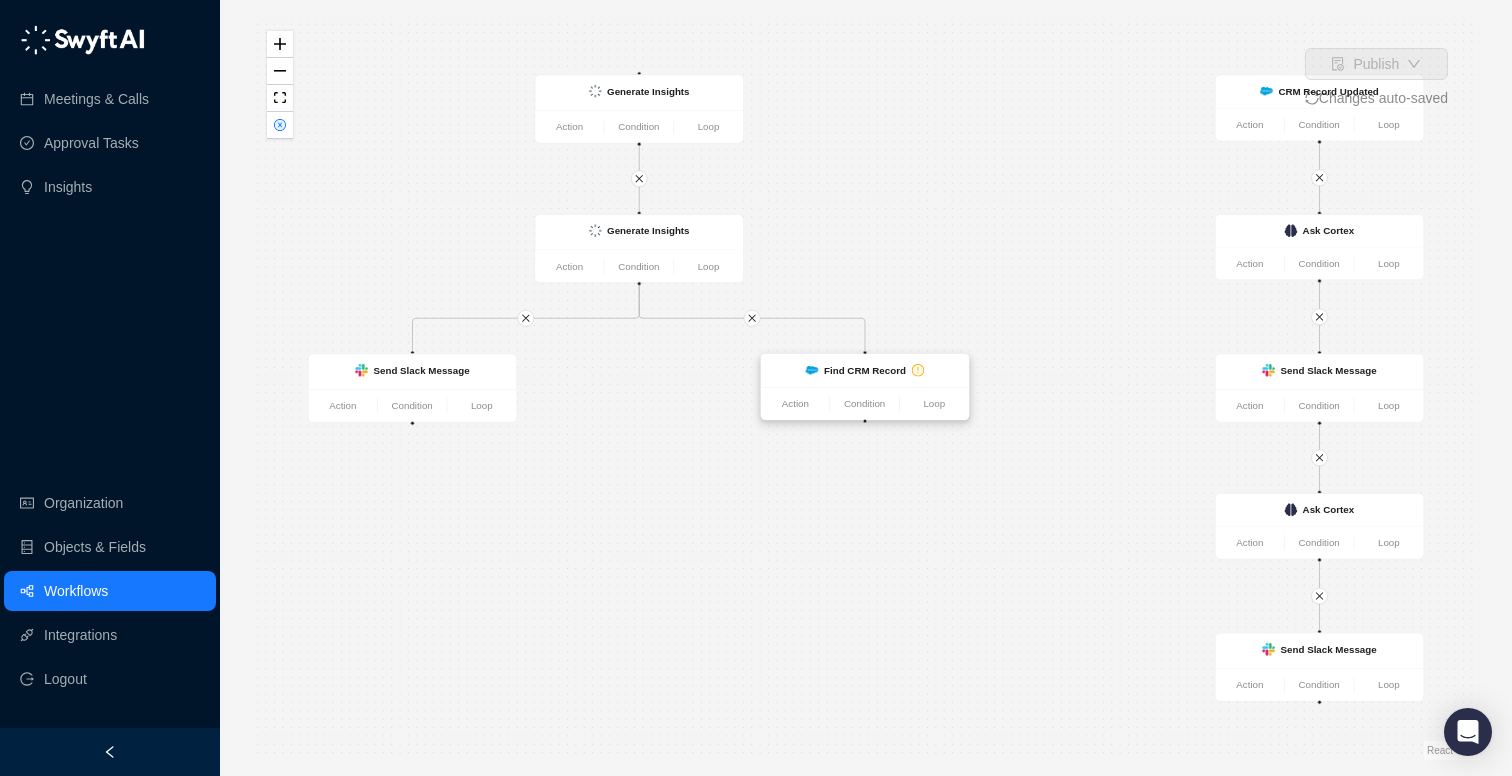 click at bounding box center (812, 370) 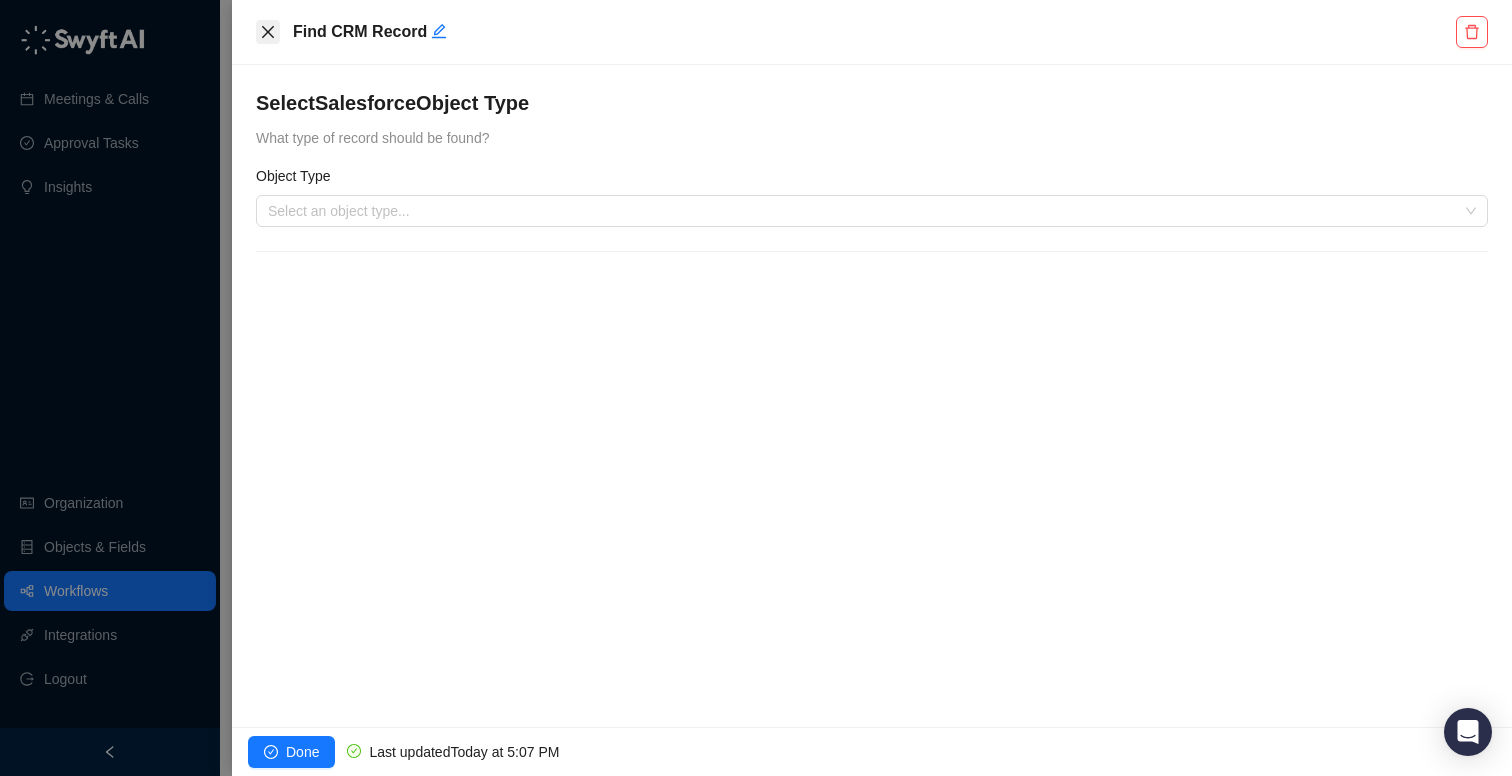 click at bounding box center [268, 32] 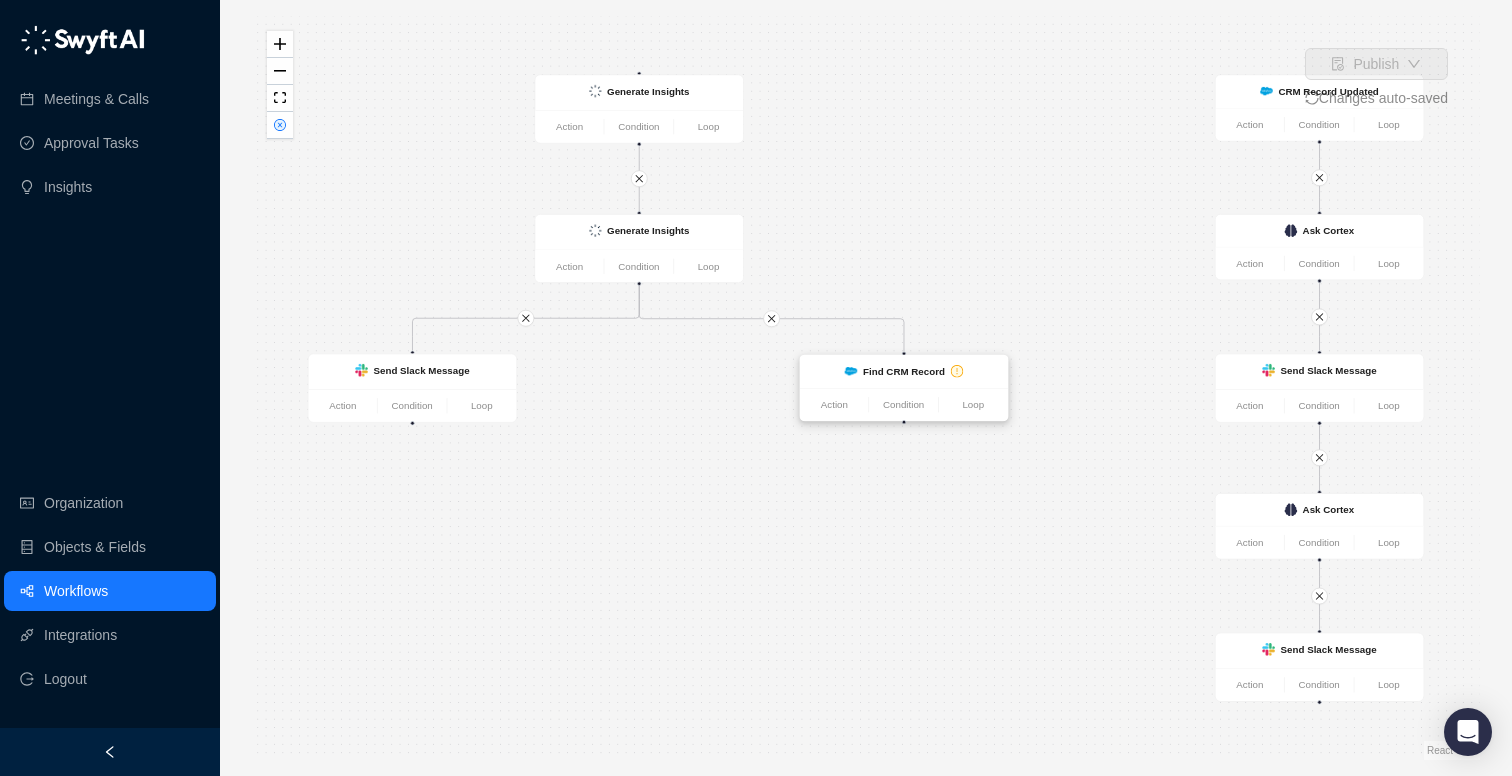 drag, startPoint x: 834, startPoint y: 358, endPoint x: 873, endPoint y: 358, distance: 39 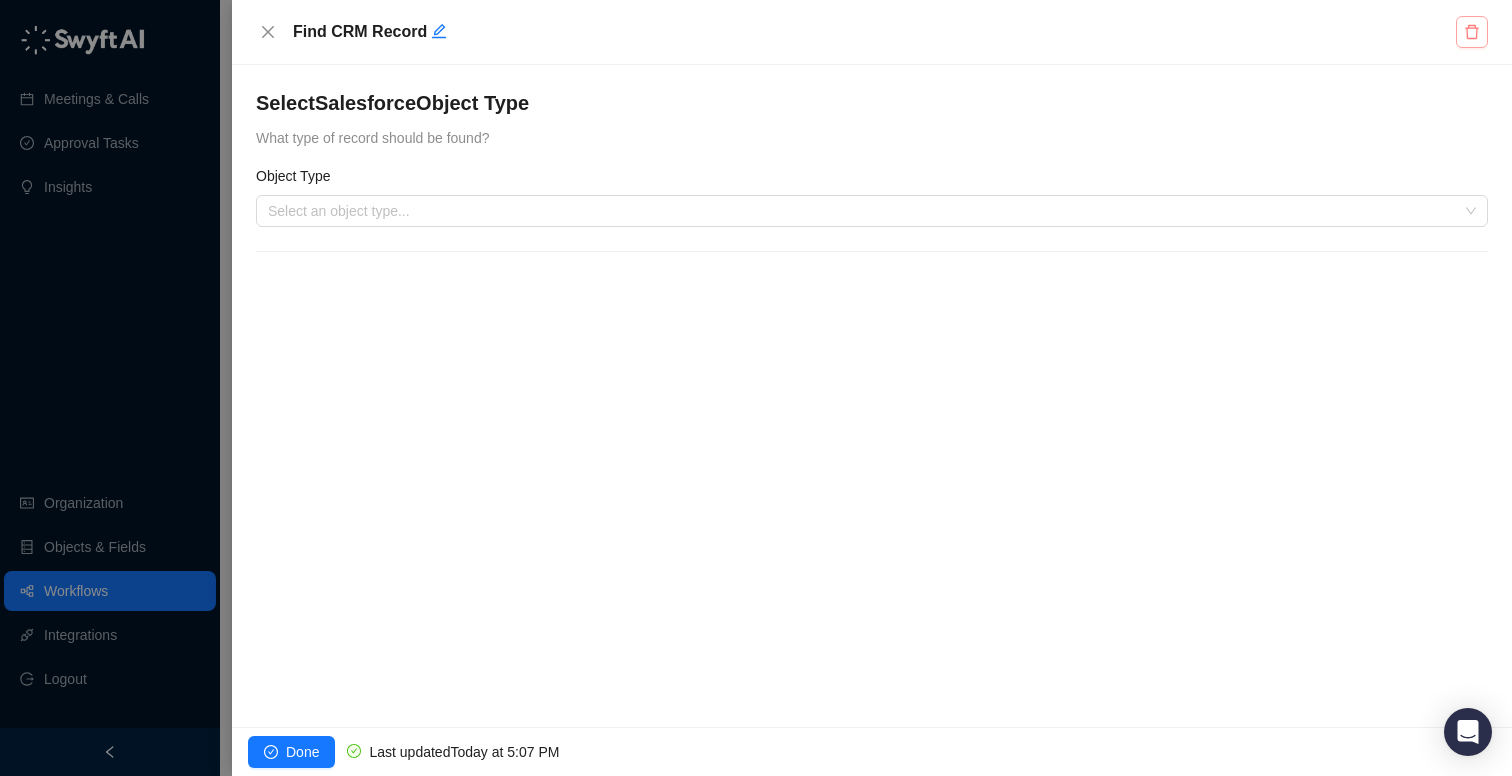 click at bounding box center (1472, 32) 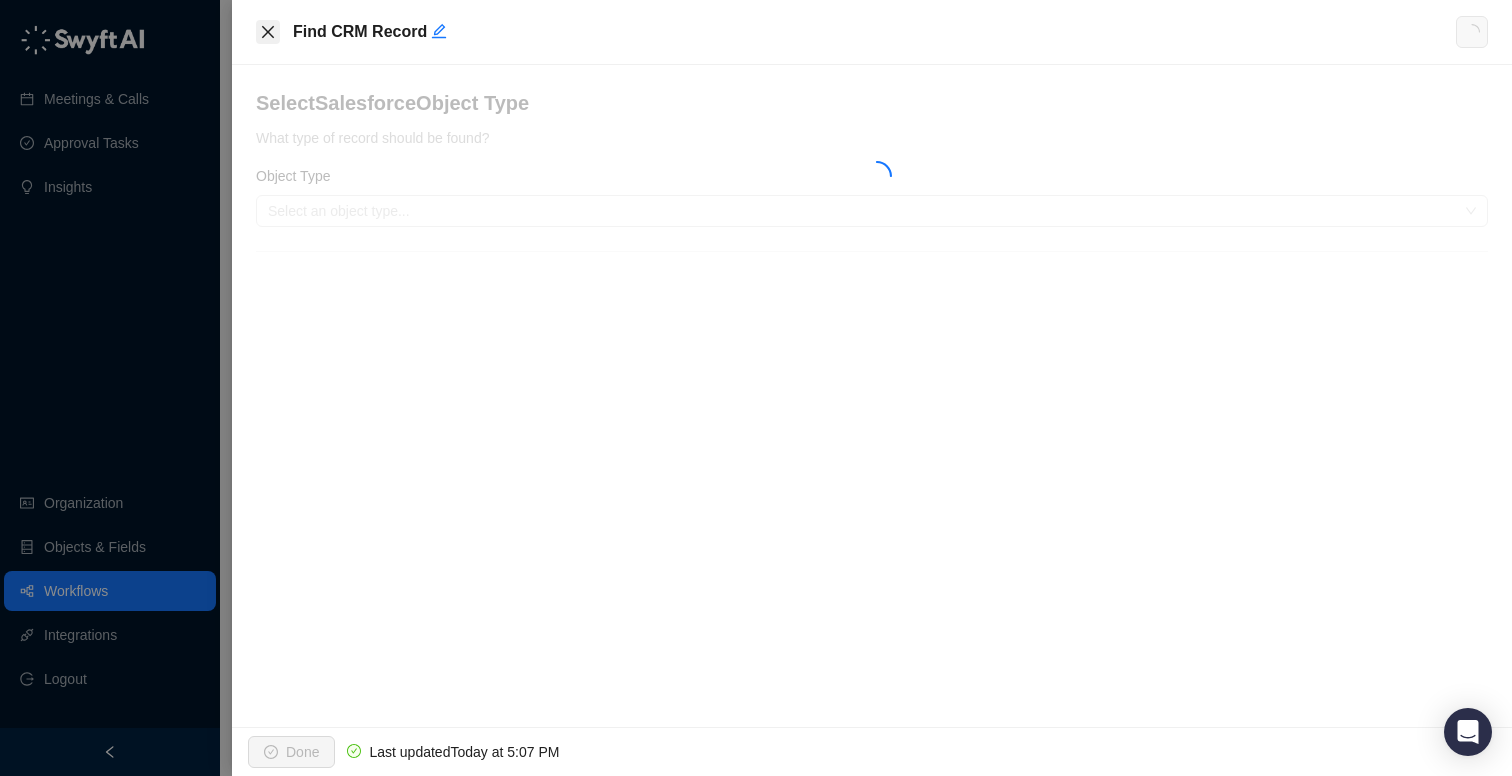 click at bounding box center (268, 32) 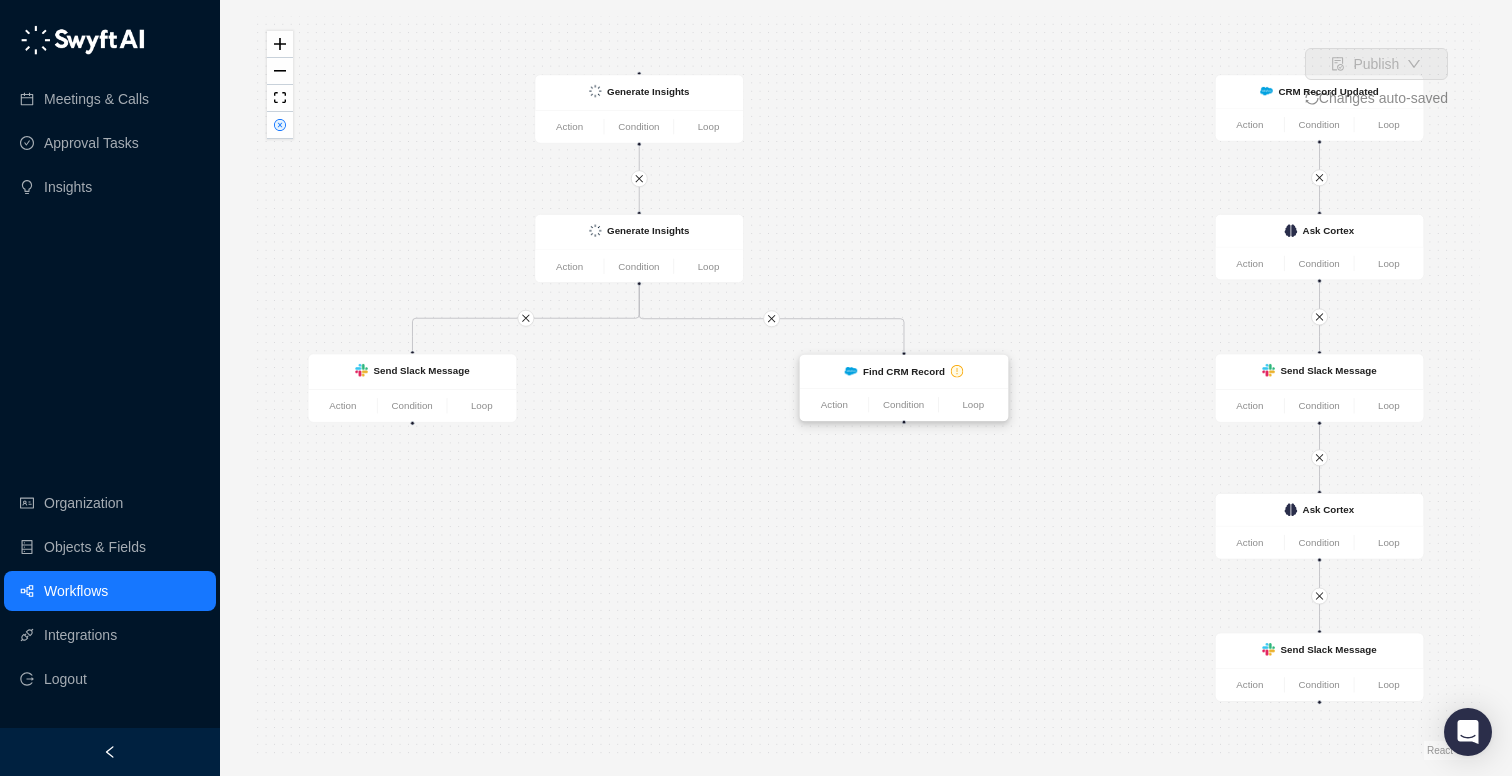 click on "Find CRM Record" at bounding box center (904, 371) 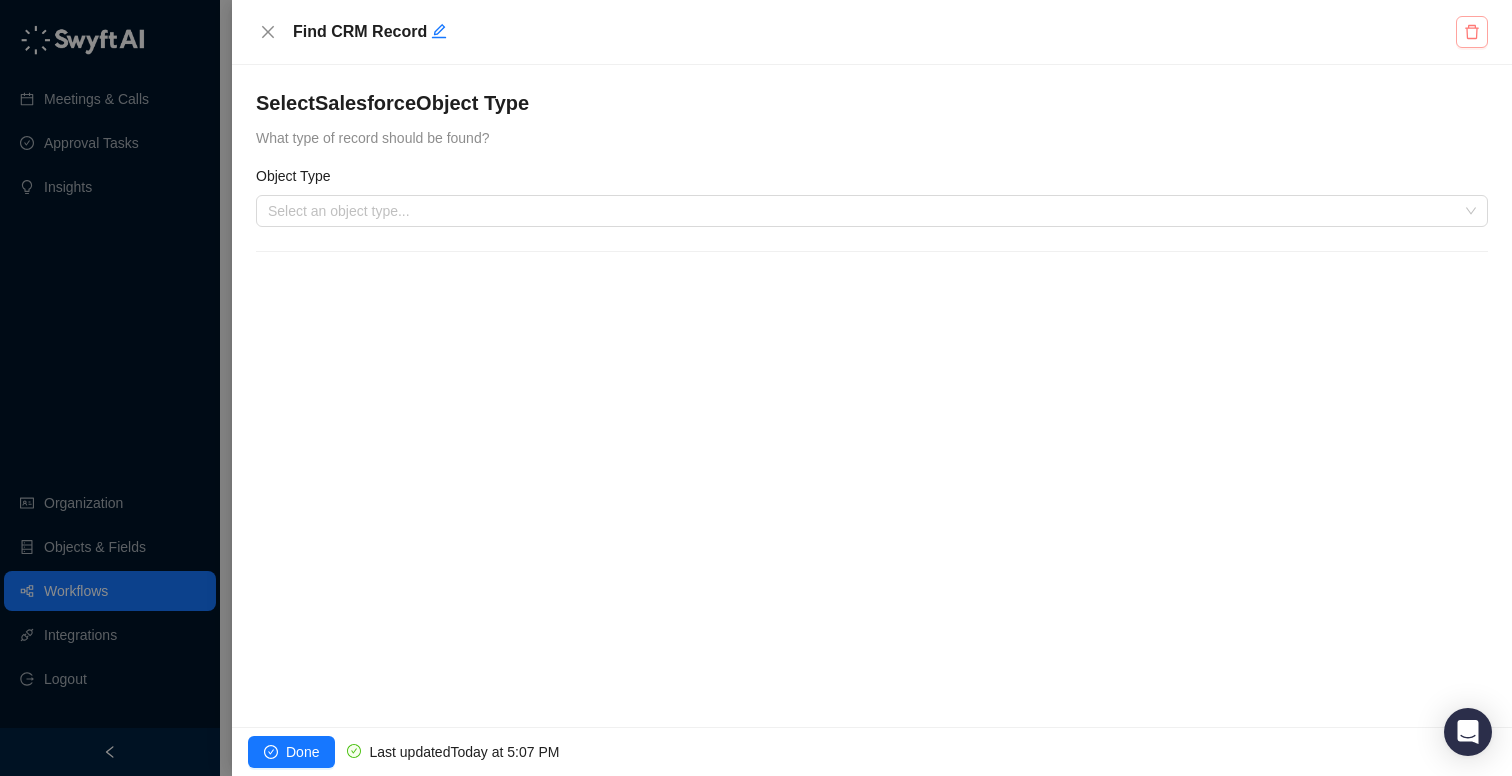 click at bounding box center (1472, 32) 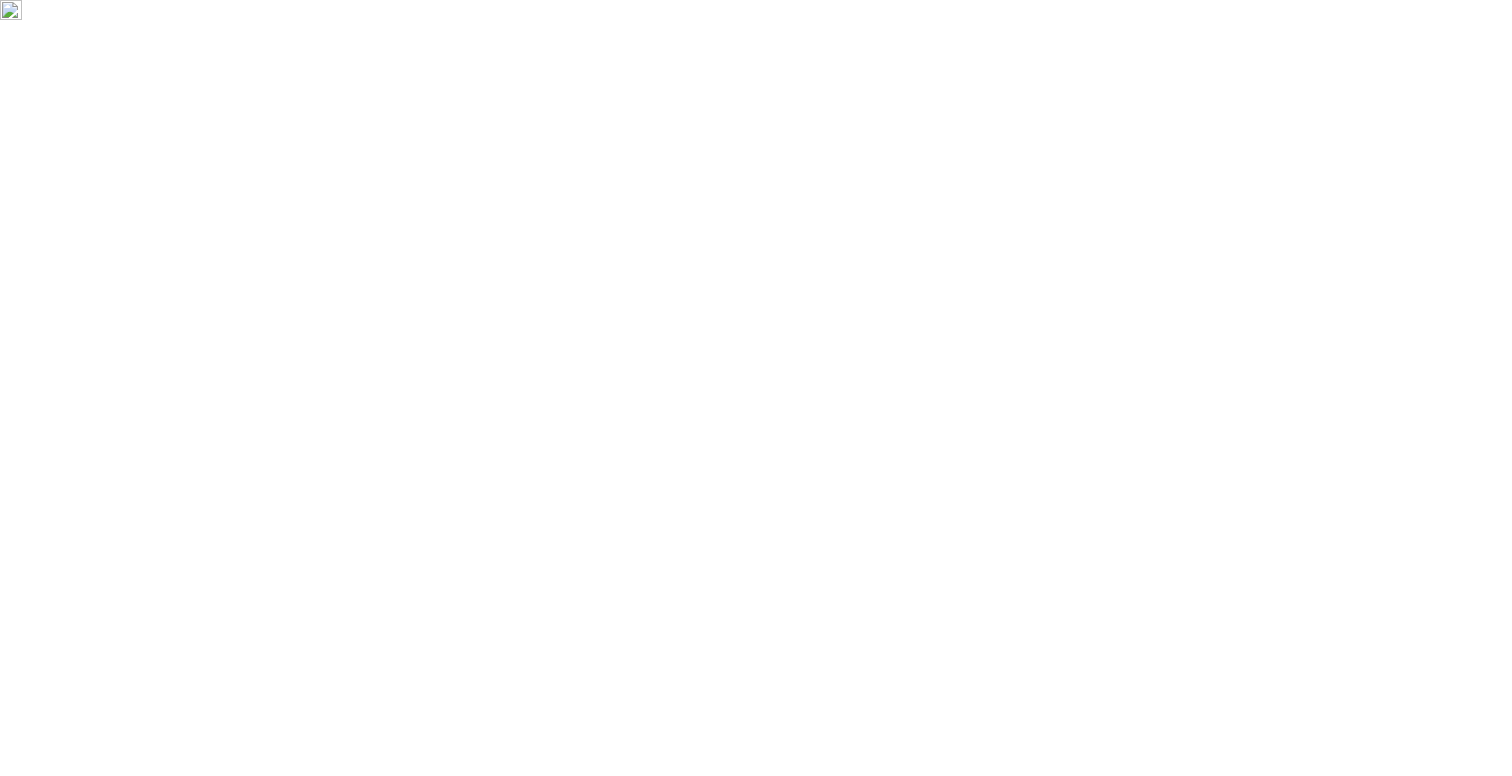 scroll, scrollTop: 0, scrollLeft: 0, axis: both 